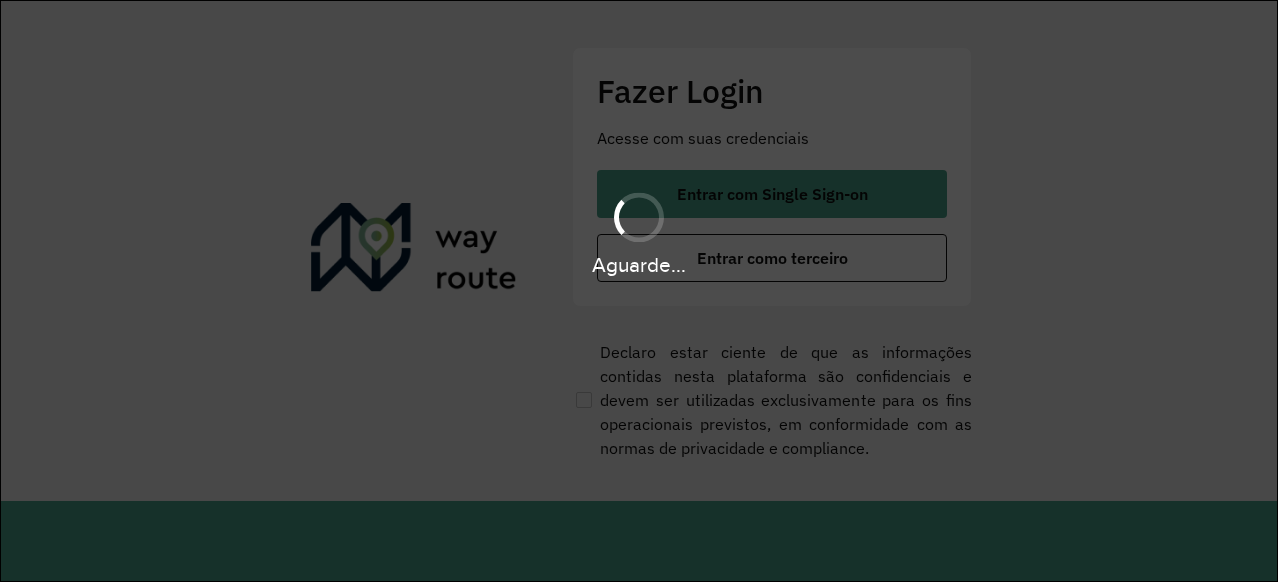 scroll, scrollTop: 0, scrollLeft: 0, axis: both 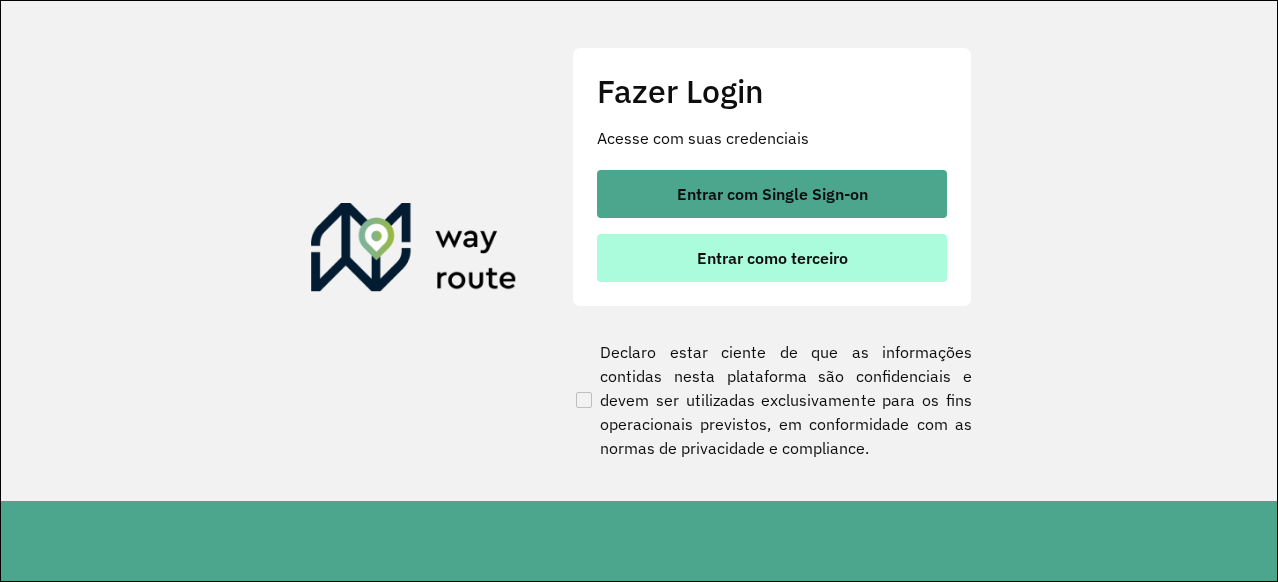 click on "Entrar como terceiro" at bounding box center (772, 258) 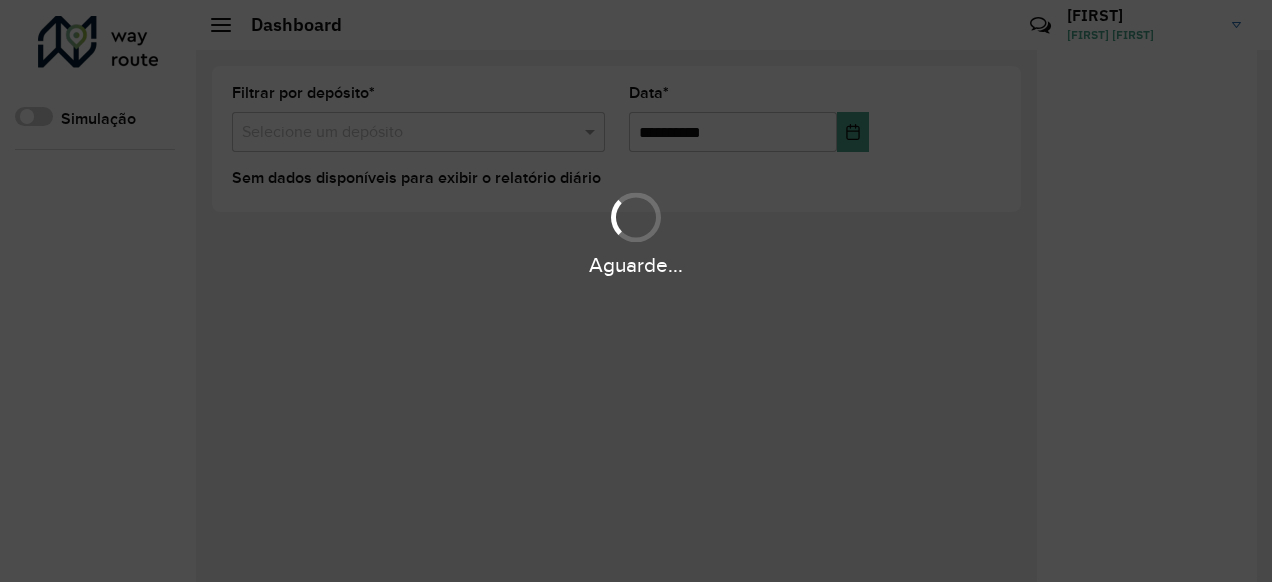 scroll, scrollTop: 0, scrollLeft: 0, axis: both 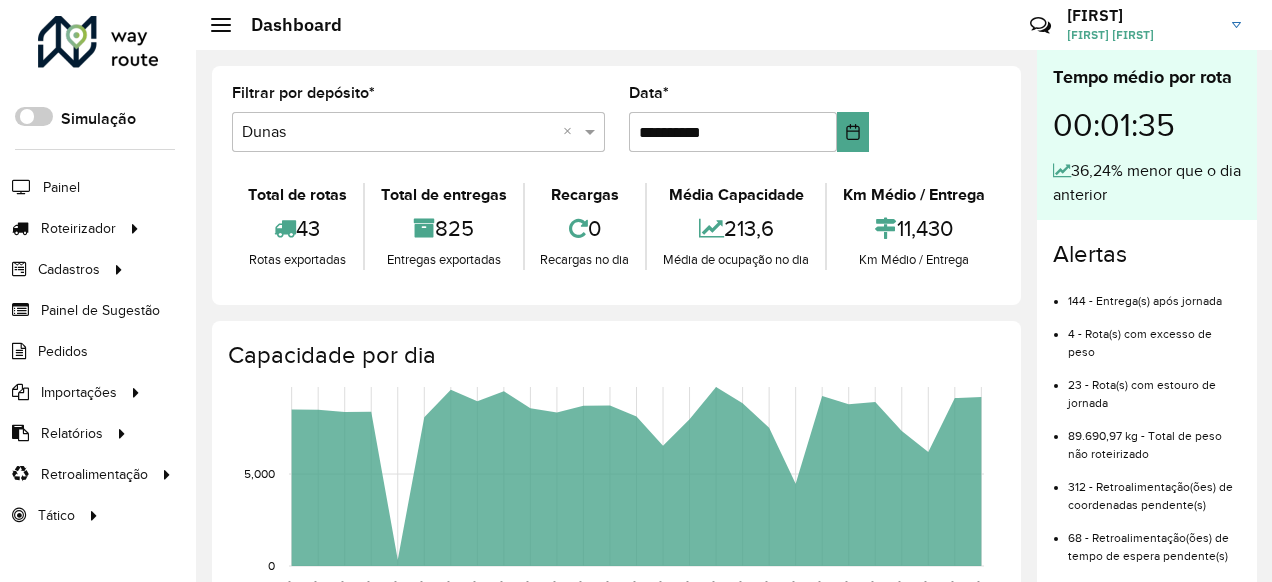 click 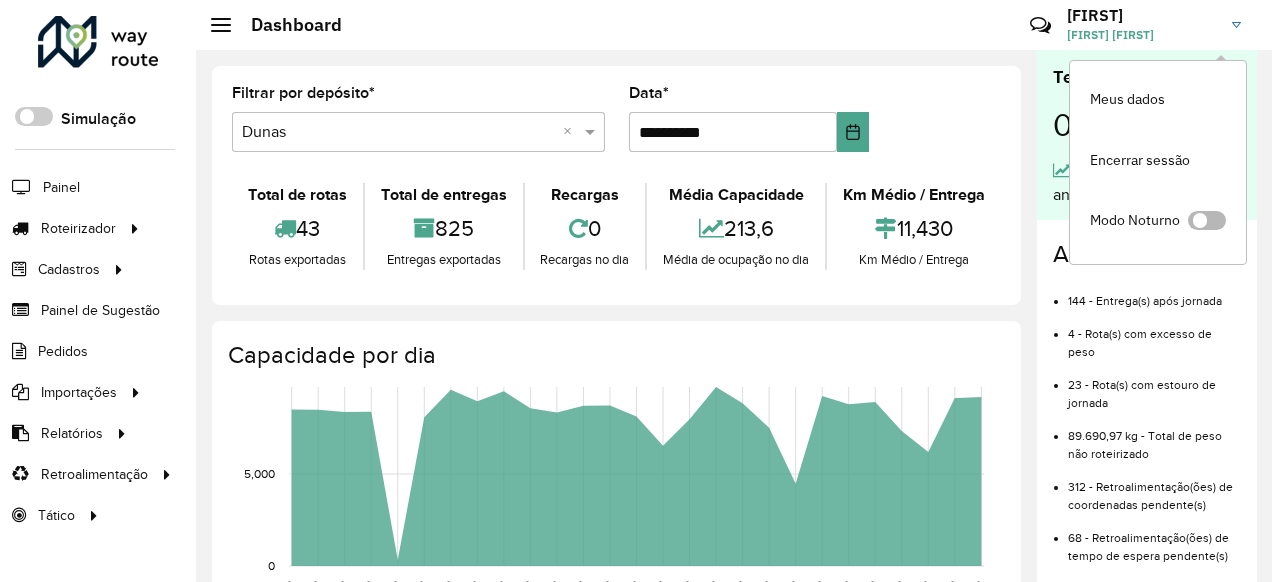 click 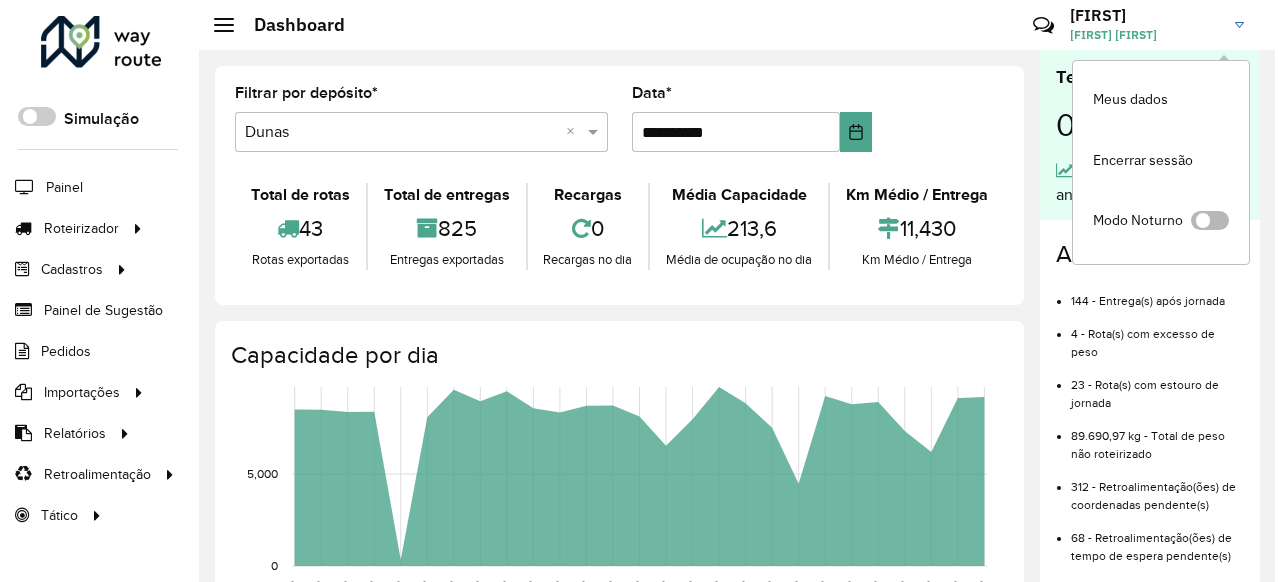 scroll, scrollTop: 0, scrollLeft: 0, axis: both 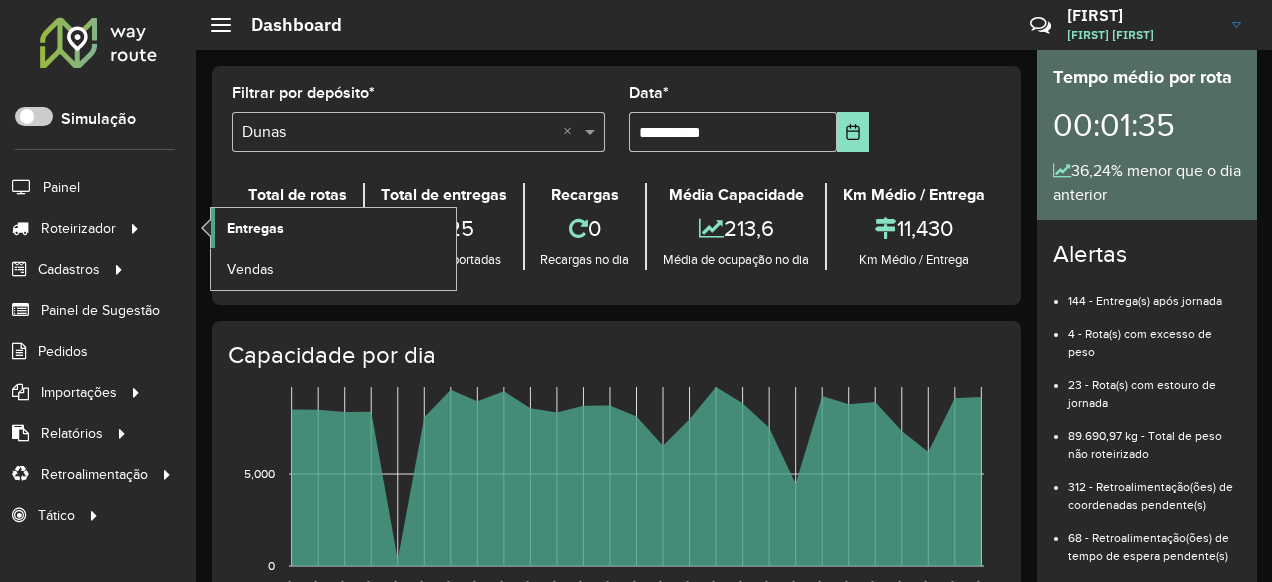 click on "Entregas" 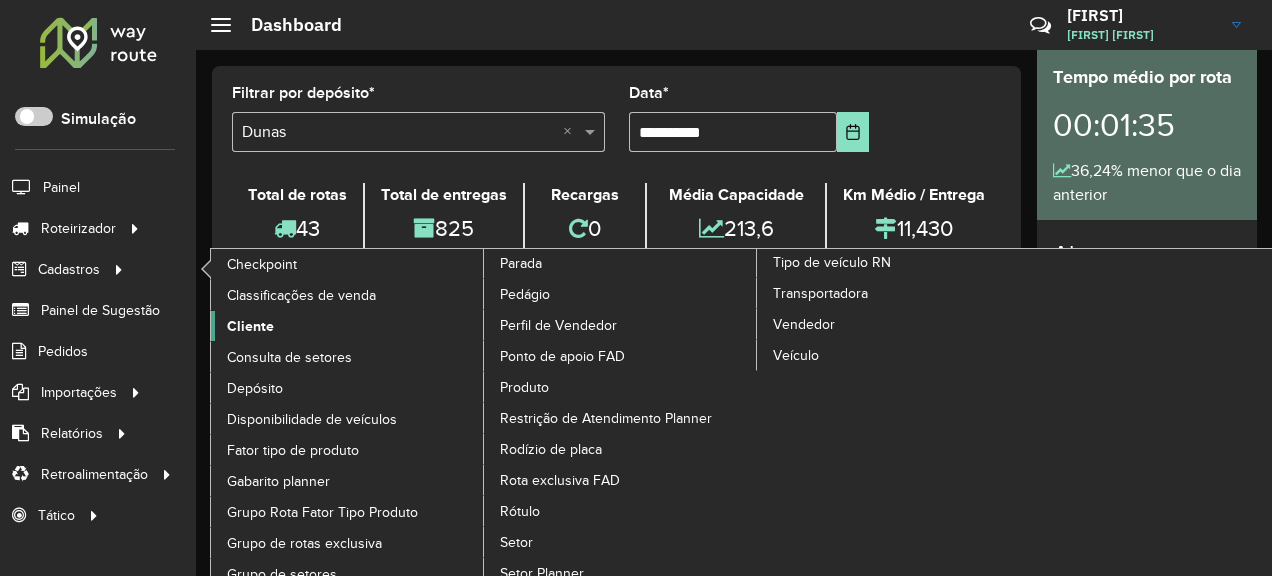 click on "Cliente" 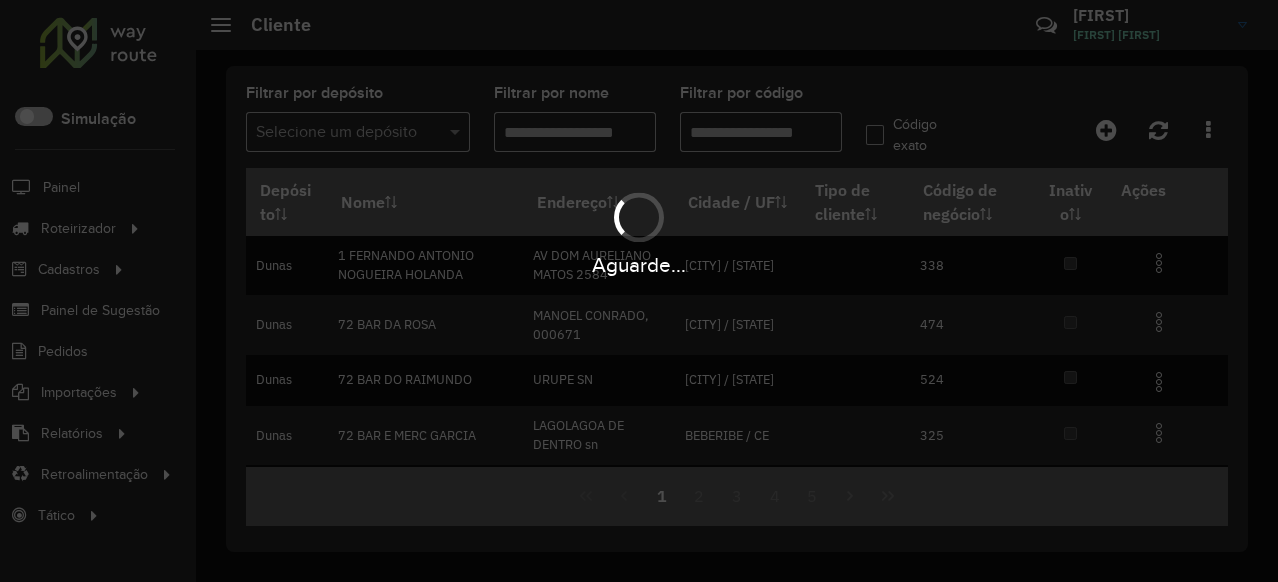 click on "Aguarde...  Pop-up bloqueado!  Seu navegador bloqueou automáticamente a abertura de uma nova janela.   Acesse as configurações e adicione o endereço do sistema a lista de permissão.   Fechar  Roteirizador AmbevTech Simulação Painel Roteirizador Entregas Vendas Cadastros Checkpoint Classificações de venda Cliente Consulta de setores Depósito Disponibilidade de veículos Fator tipo de produto Gabarito planner Grupo Rota Fator Tipo Produto Grupo de rotas exclusiva Grupo de setores Layout integração Modelo Parada Pedágio Perfil de Vendedor Ponto de apoio FAD Produto Restrição de Atendimento Planner Rodízio de placa Rota exclusiva FAD Rótulo Setor Setor Planner Tipo de cliente Tipo de veículo Tipo de veículo RN Transportadora Vendedor Veículo Painel de Sugestão Pedidos Importações Classificação e volume de venda Clientes Fator tipo produto Gabarito planner Grade de atendimento Janela de atendimento Localização Pedidos Restrição de Atendimento Planner Tempo de espera Vendedor Veículos" at bounding box center (639, 291) 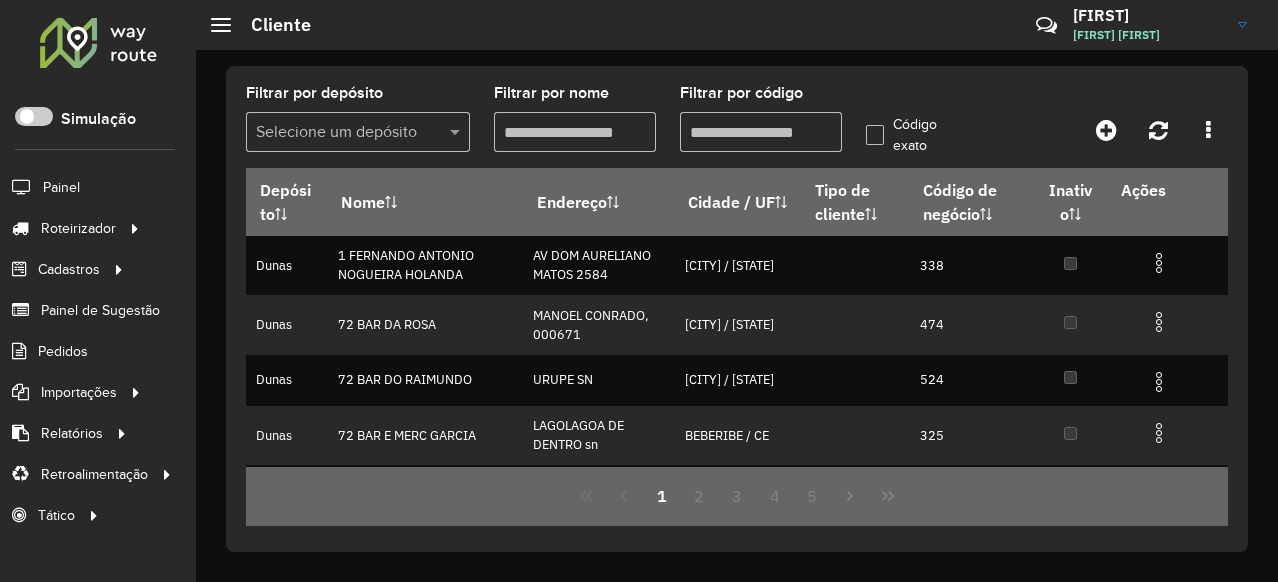 click at bounding box center [358, 132] 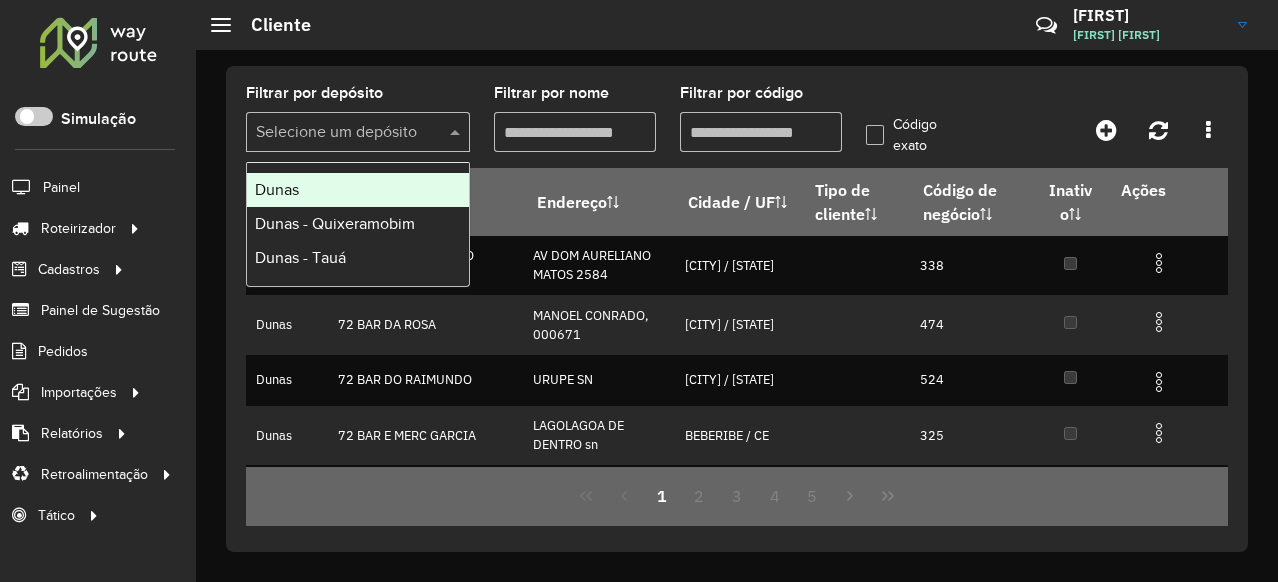 click on "Dunas" at bounding box center (277, 189) 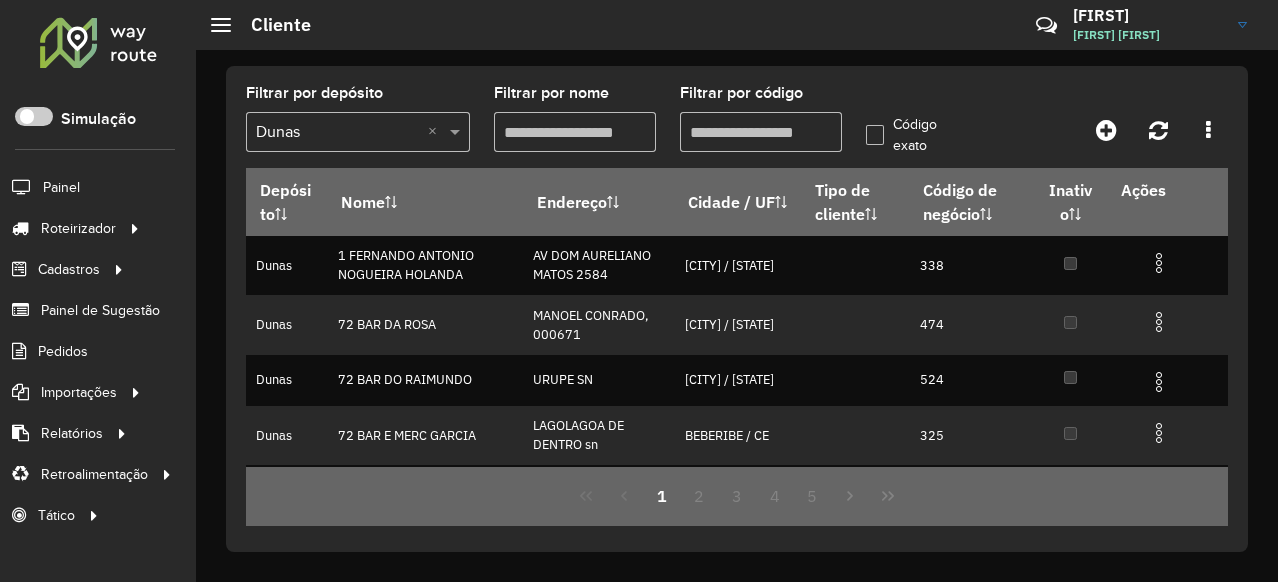 click on "Código exato" 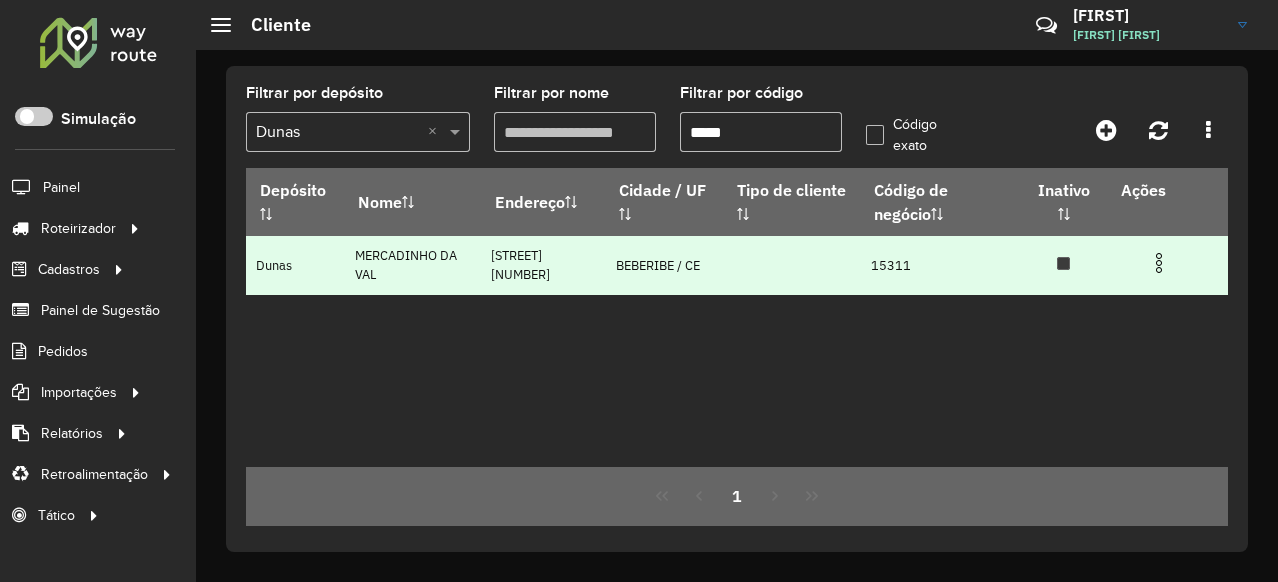 type on "*****" 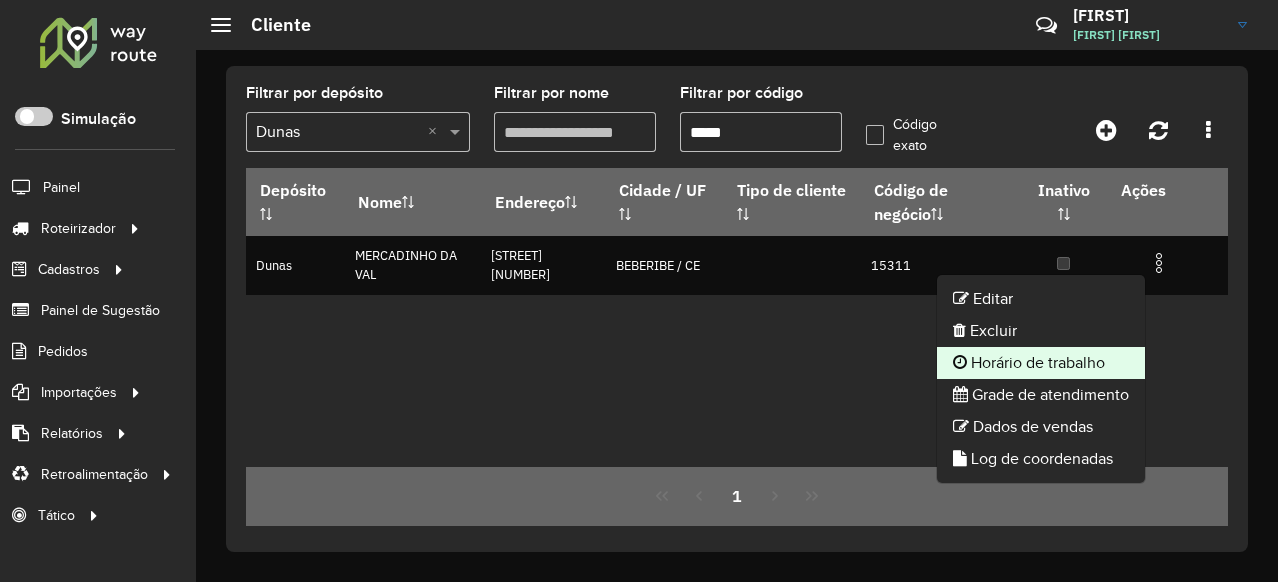 click on "Horário de trabalho" 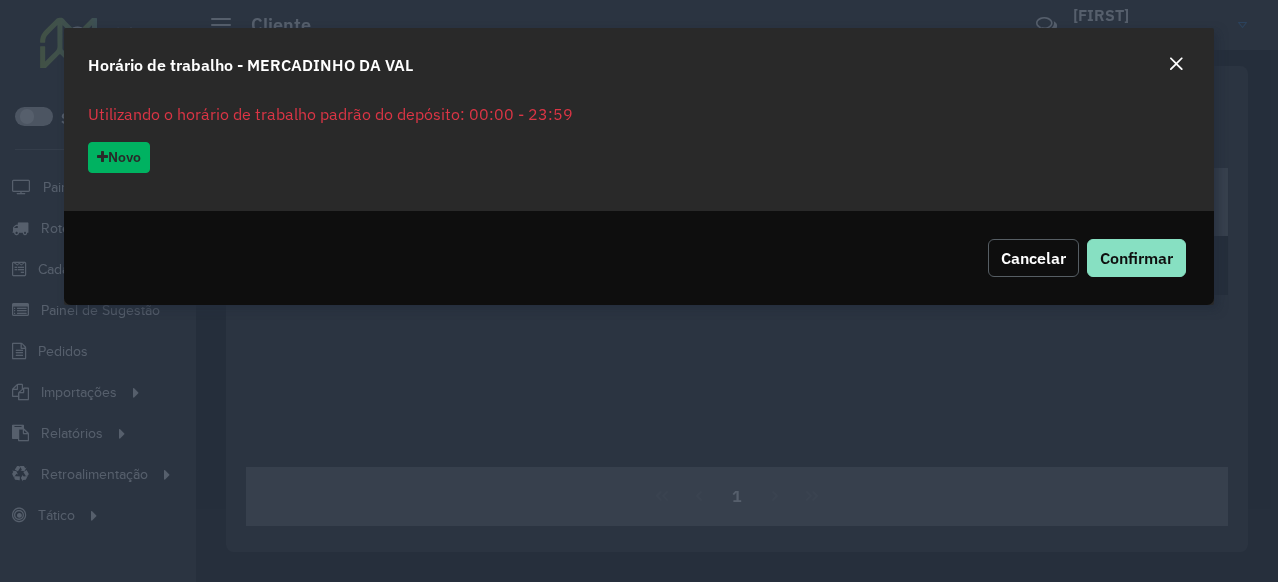 click on "Cancelar" 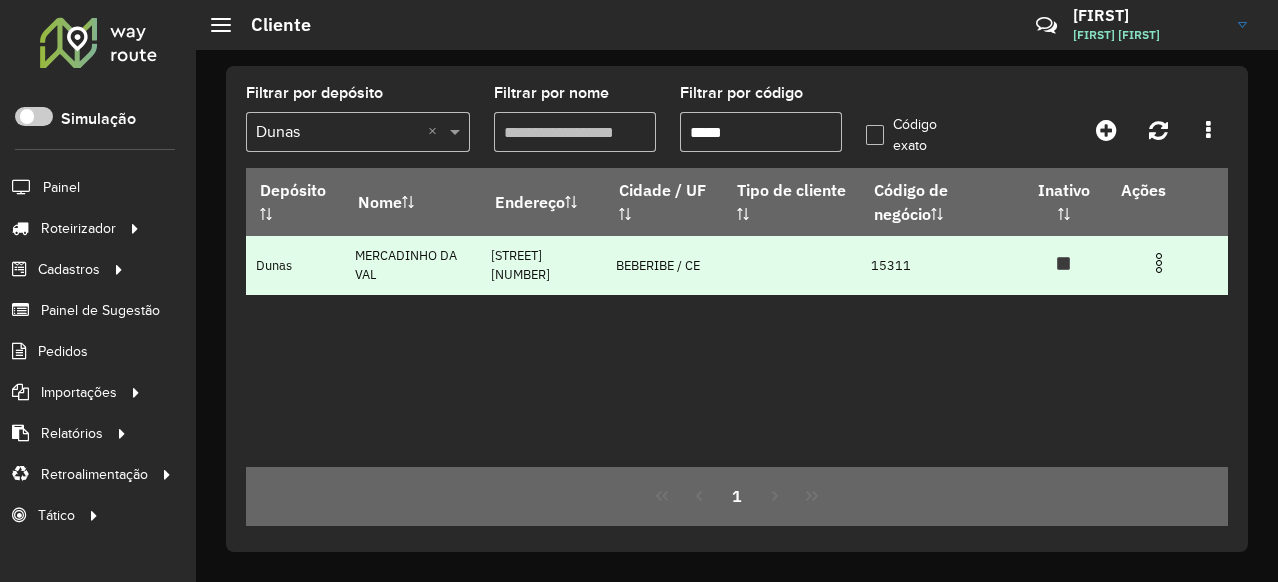 click at bounding box center [1159, 263] 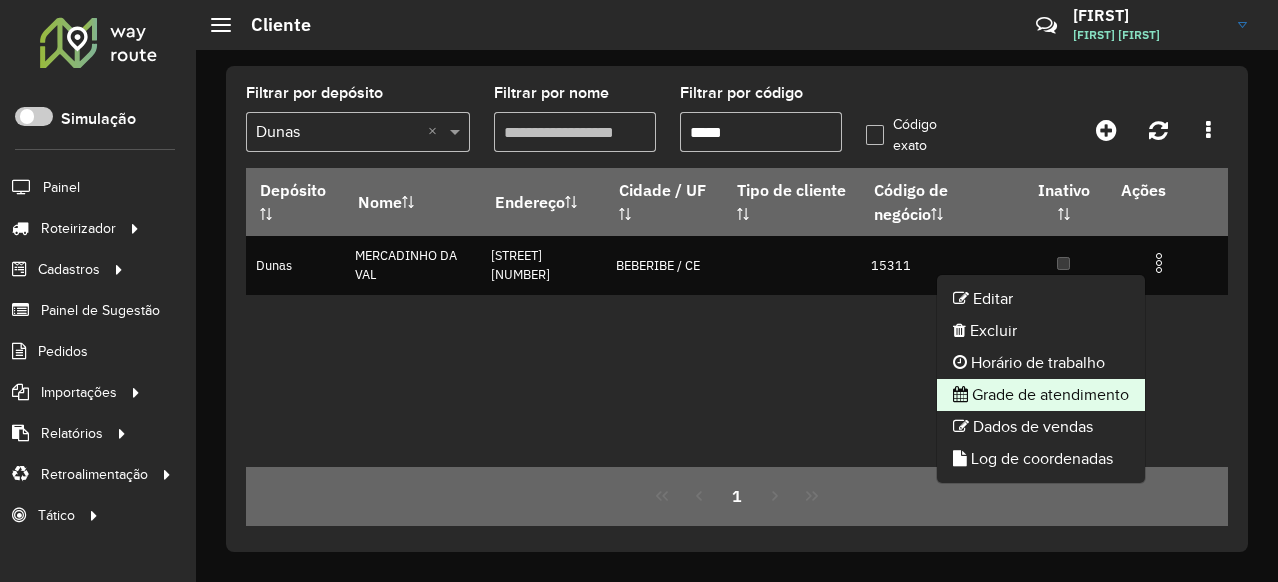 click on "Grade de atendimento" 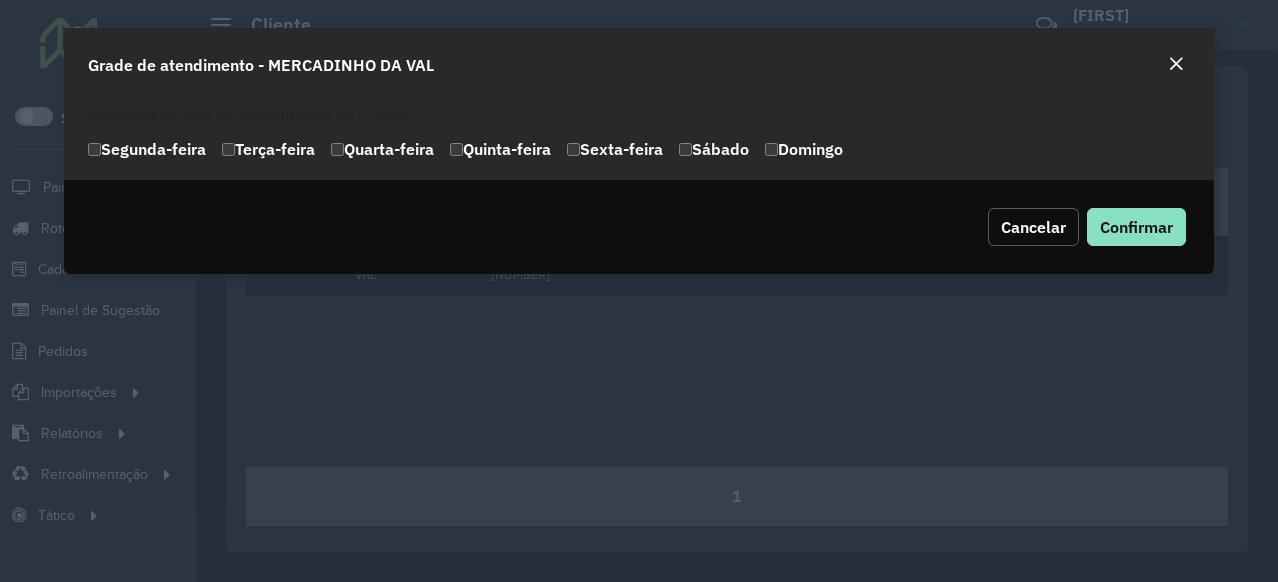 click on "Cancelar" 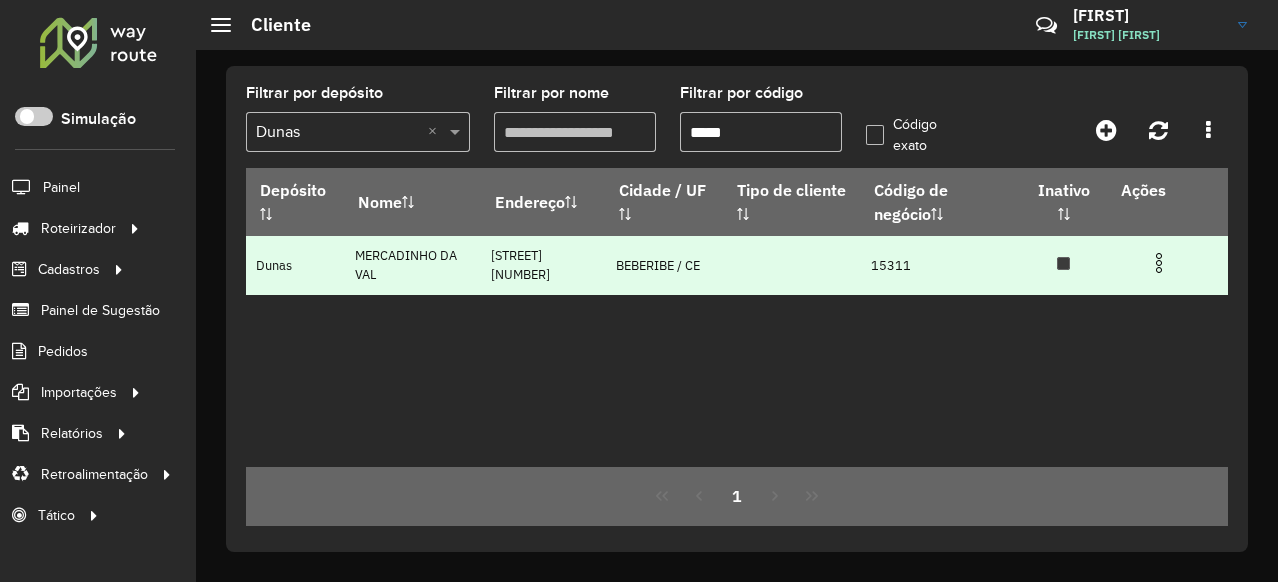 click at bounding box center [1159, 263] 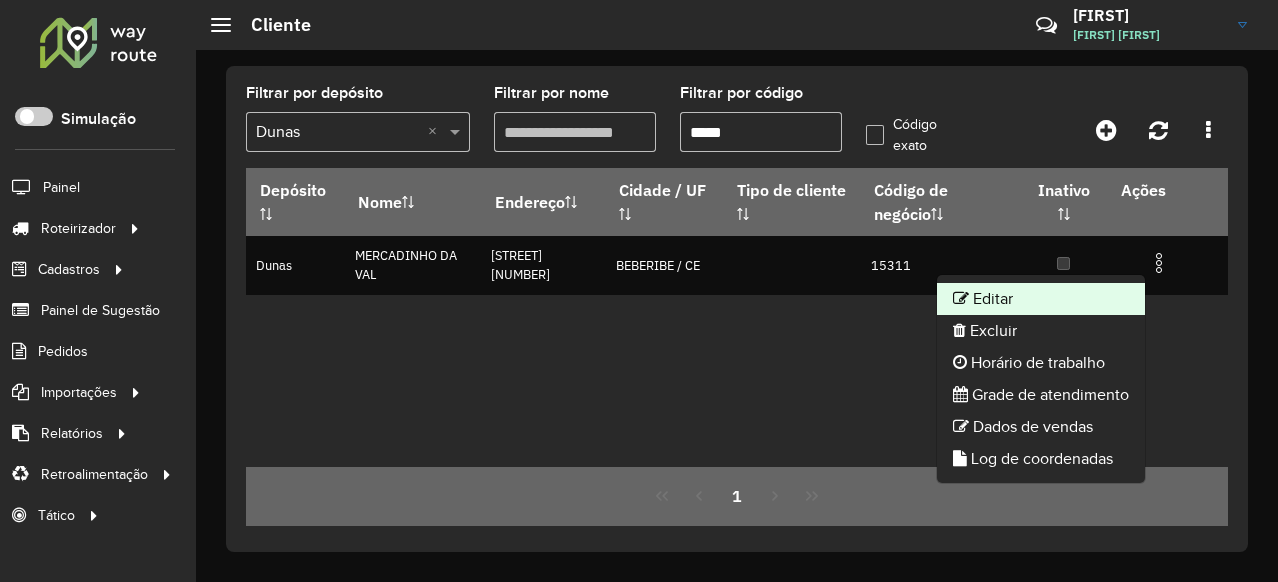 click on "Editar" 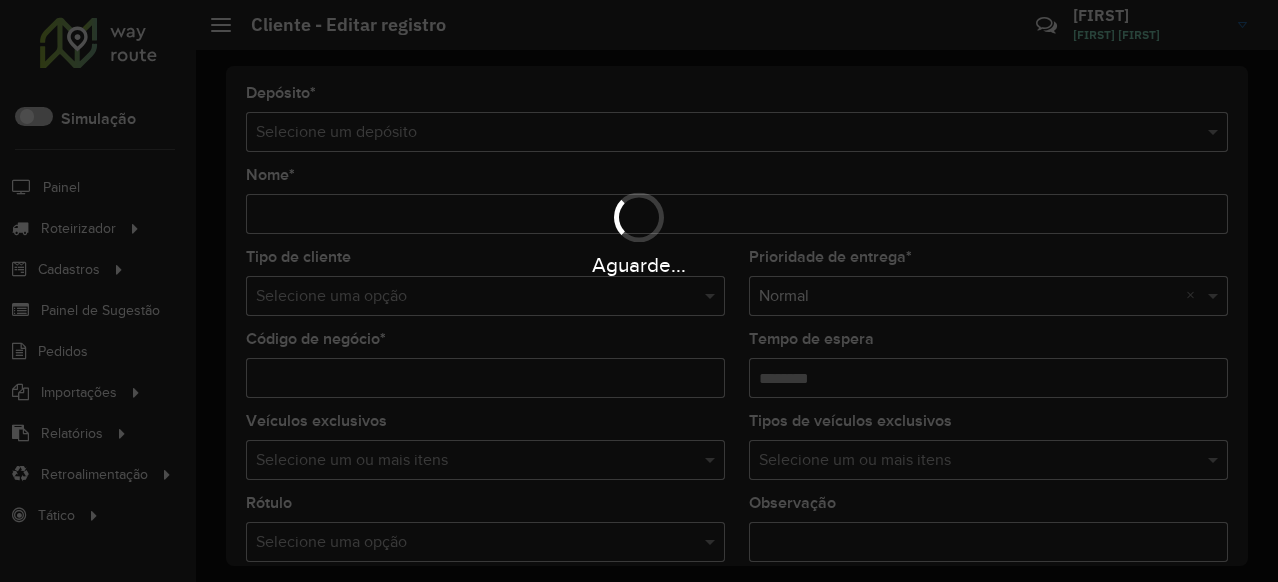 type on "**********" 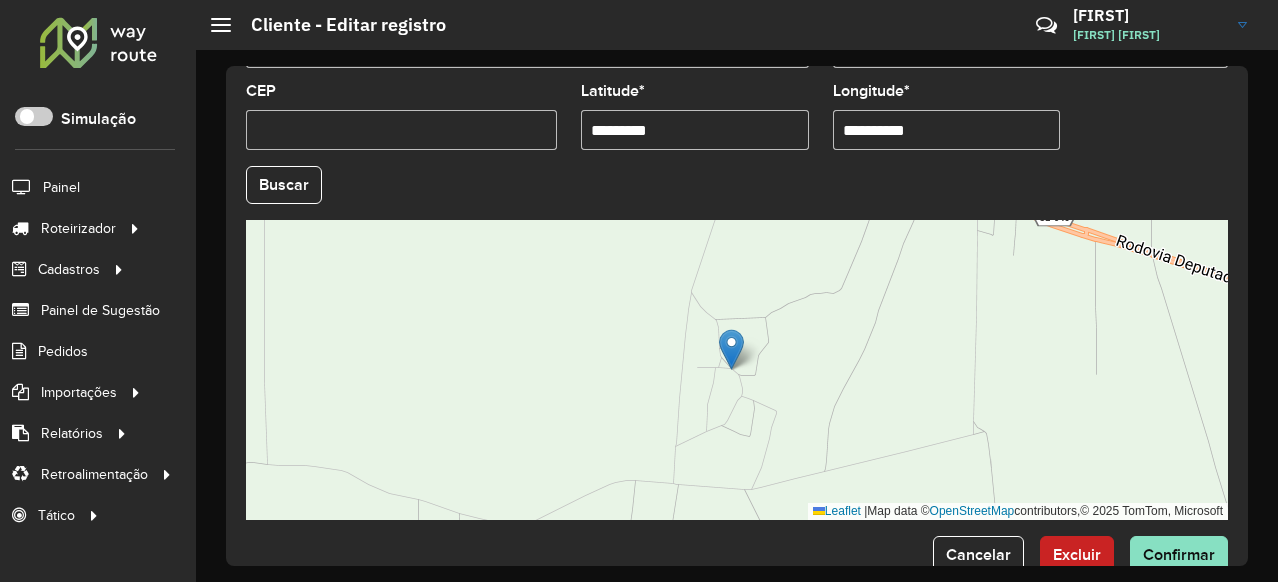 scroll, scrollTop: 906, scrollLeft: 0, axis: vertical 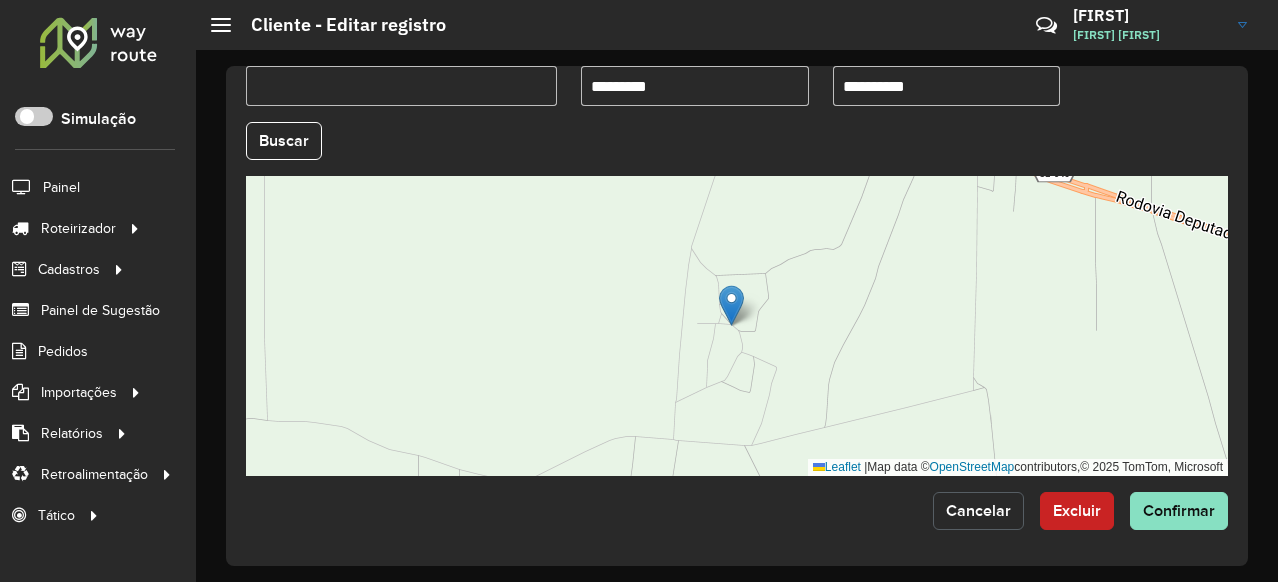 click on "Cancelar" 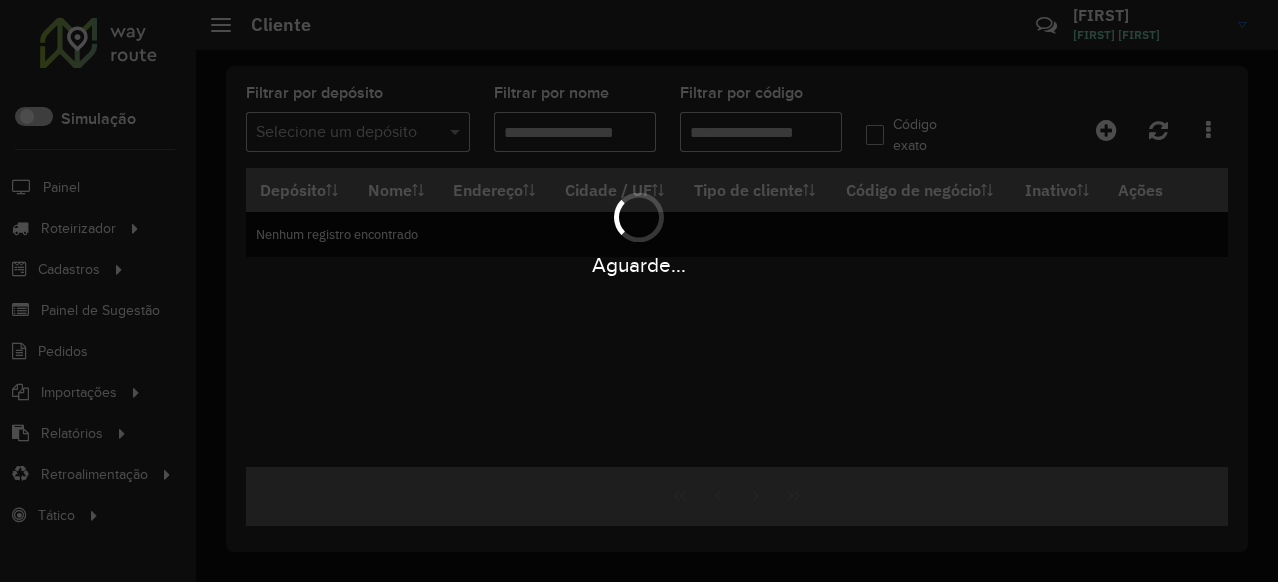 type on "*****" 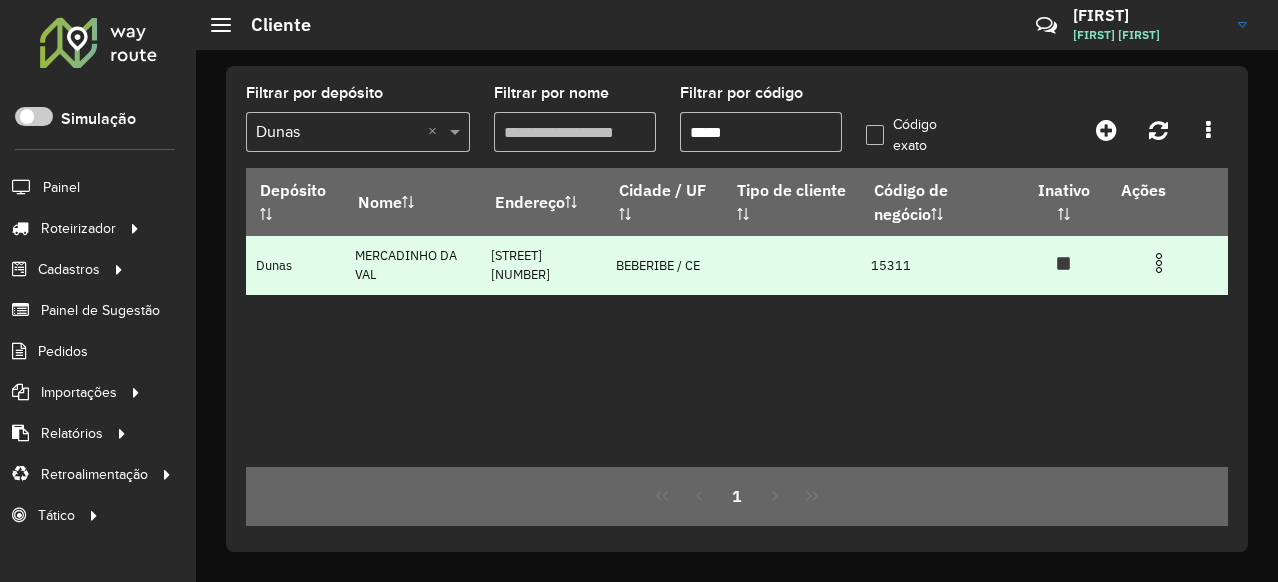 click at bounding box center (1159, 263) 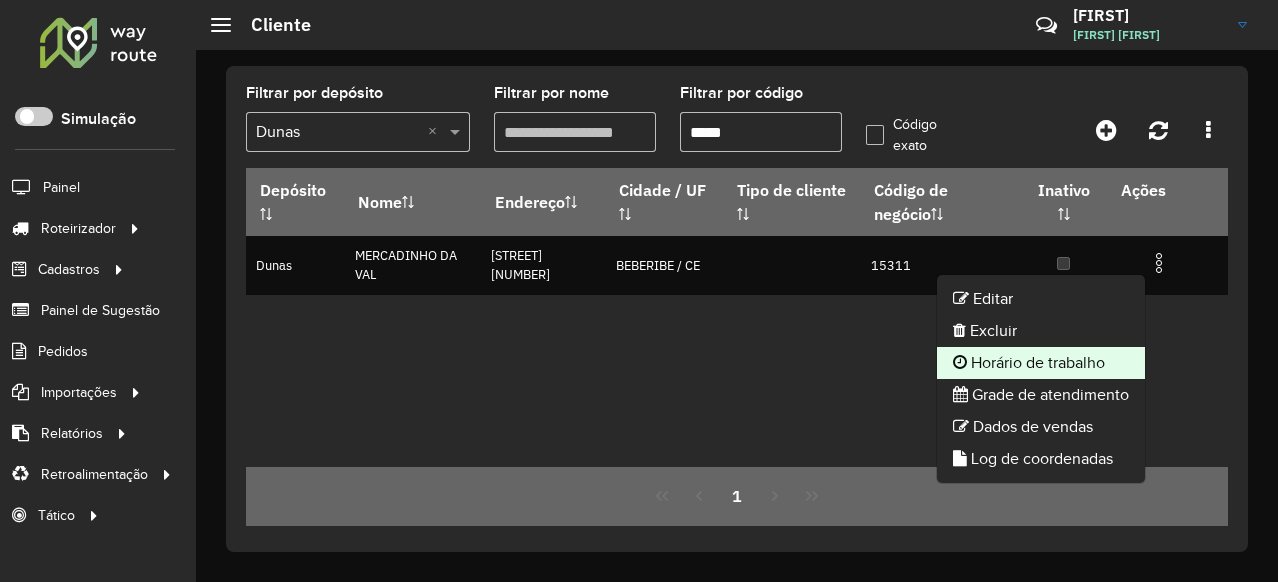 click on "Horário de trabalho" 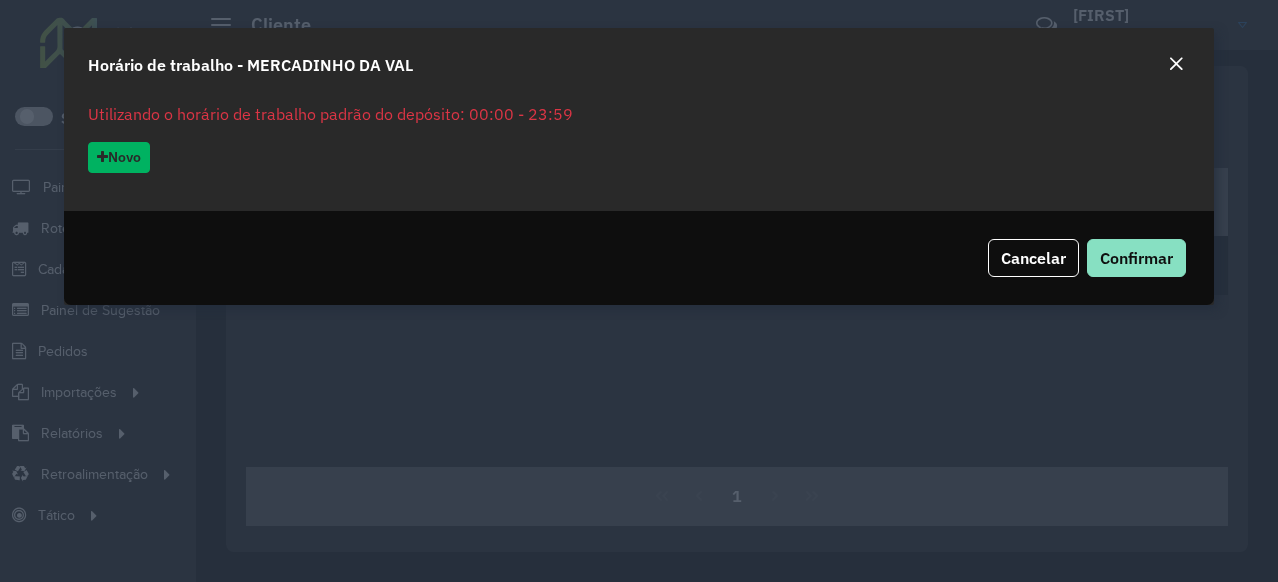 drag, startPoint x: 80, startPoint y: 110, endPoint x: 633, endPoint y: 118, distance: 553.05786 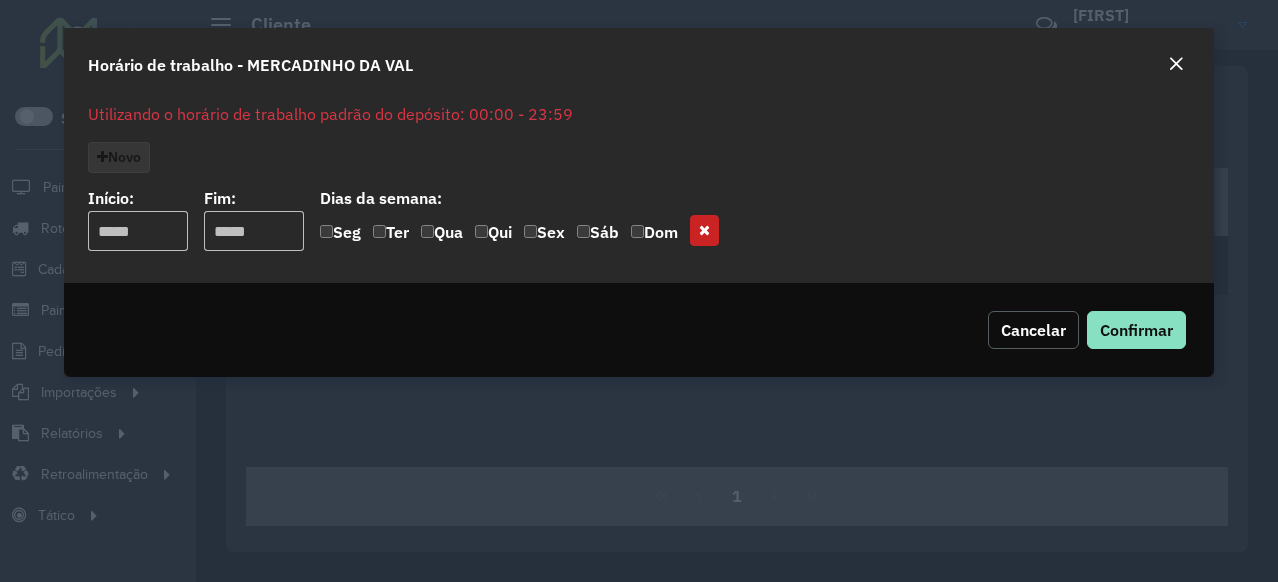 click on "Cancelar" 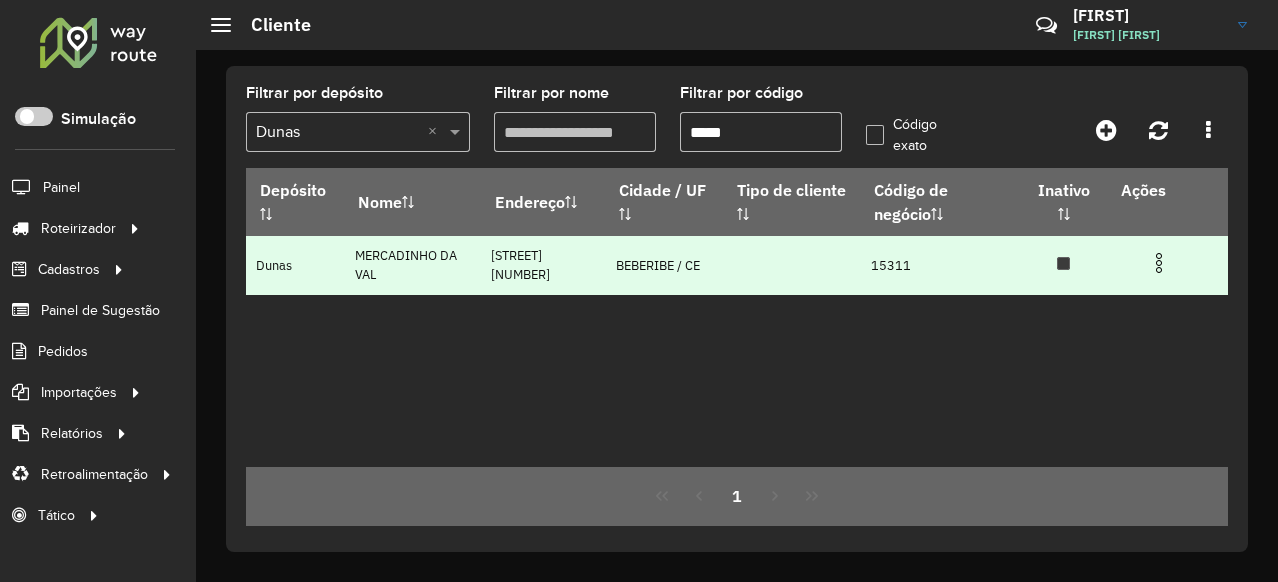 click at bounding box center [1159, 263] 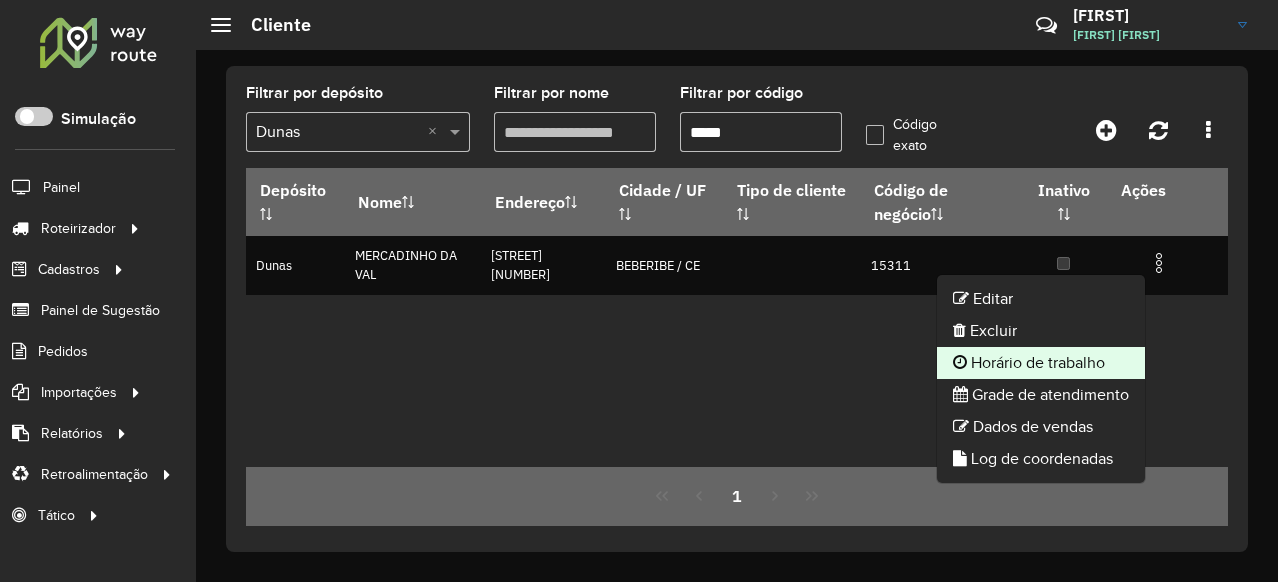 click on "Horário de trabalho" 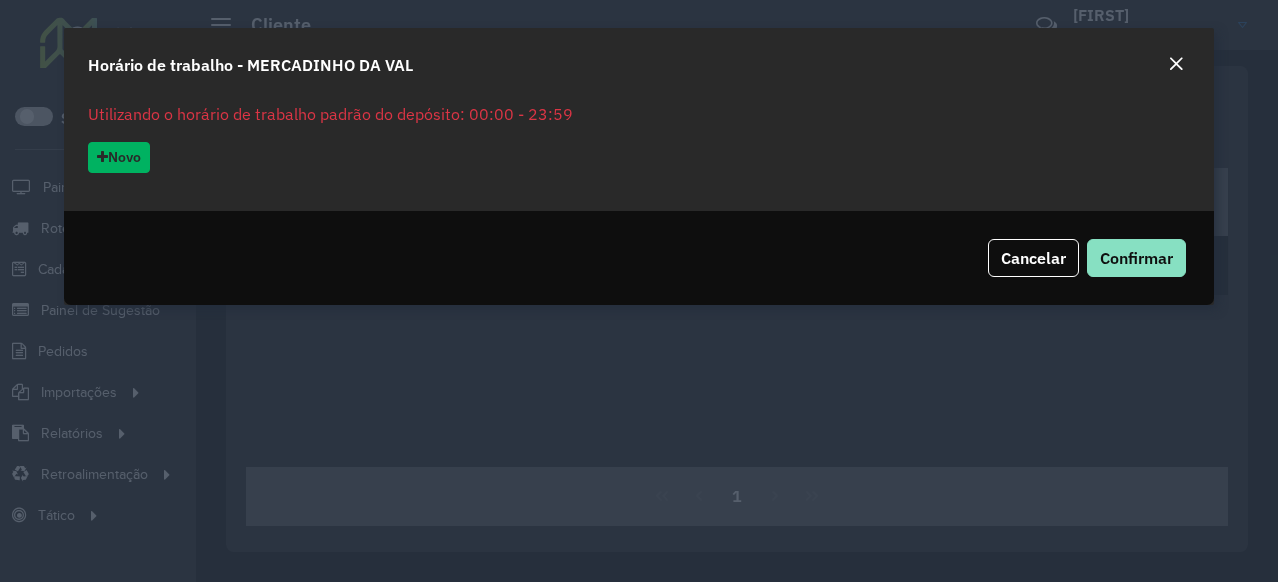 drag, startPoint x: 89, startPoint y: 116, endPoint x: 633, endPoint y: 113, distance: 544.0083 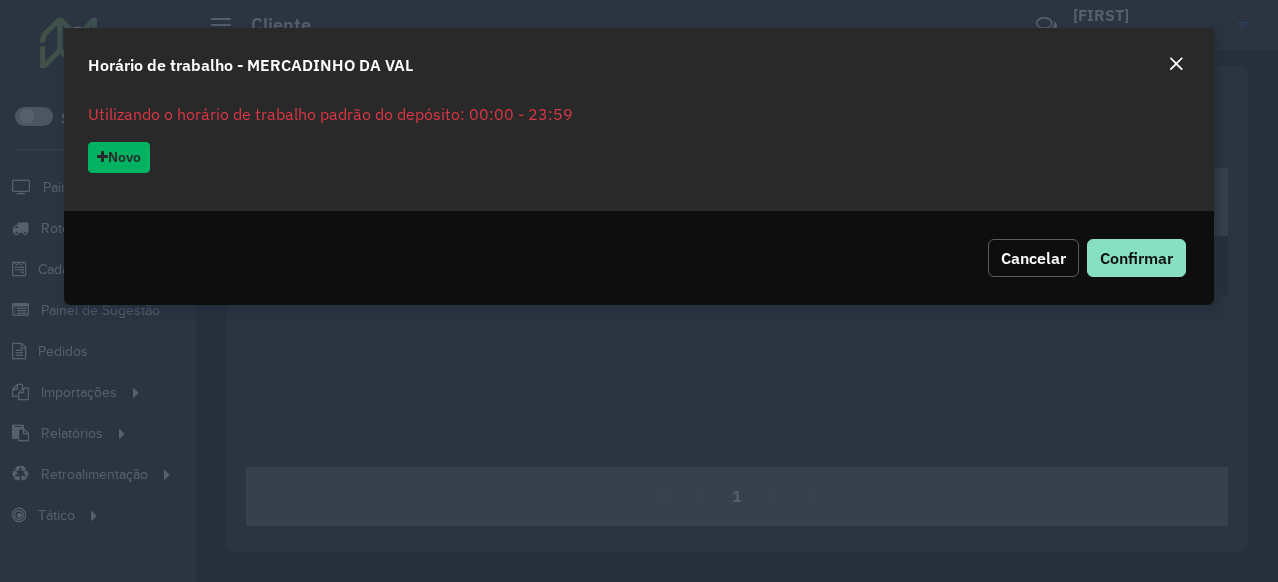 click on "Cancelar" 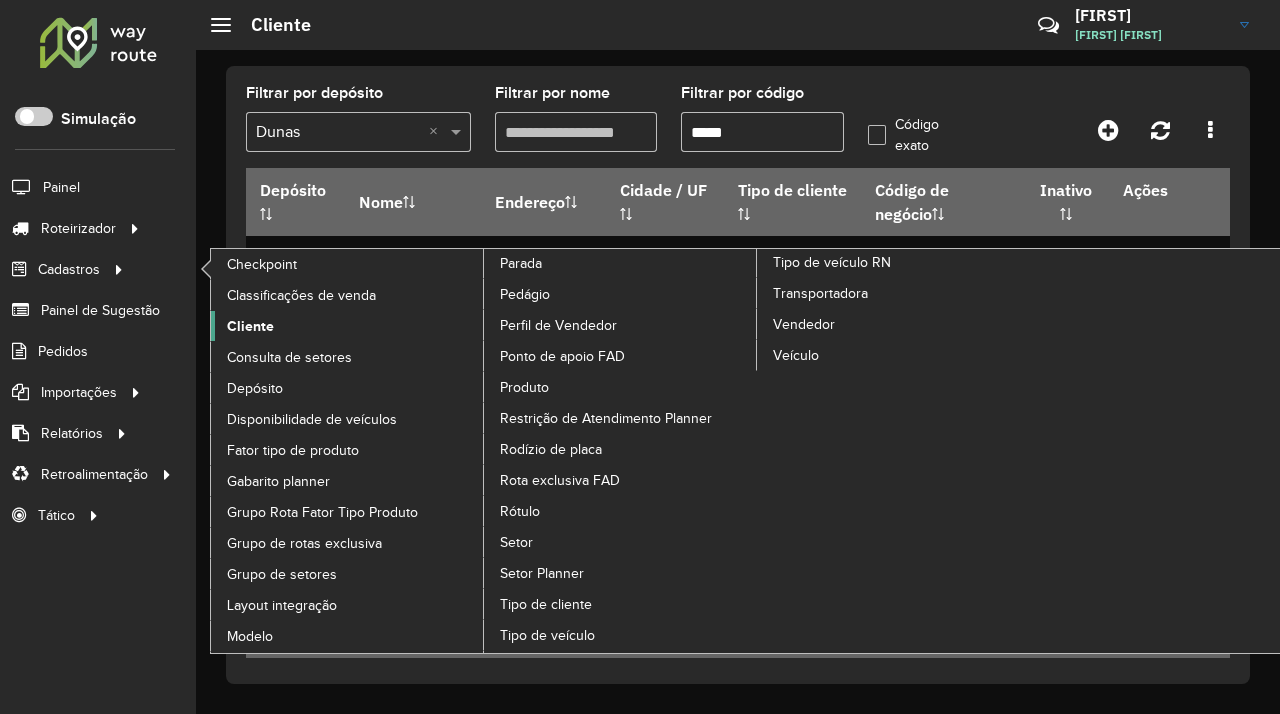 click on "Cliente" 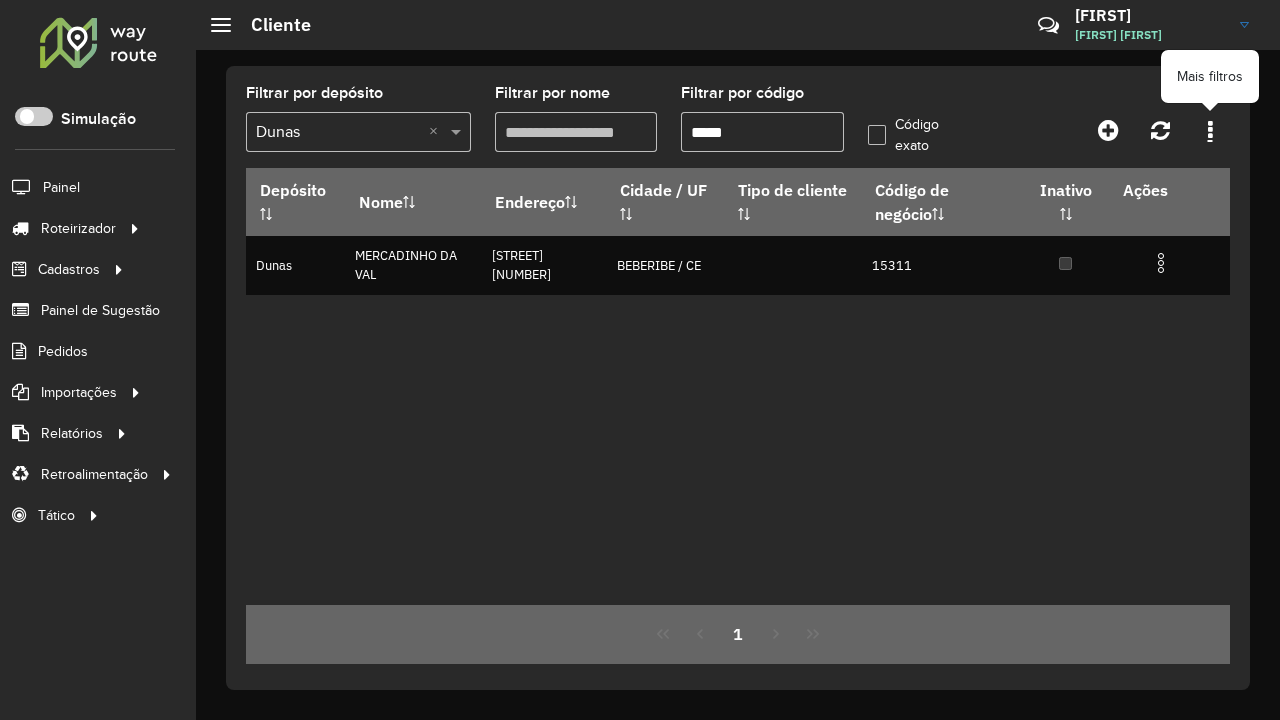 click 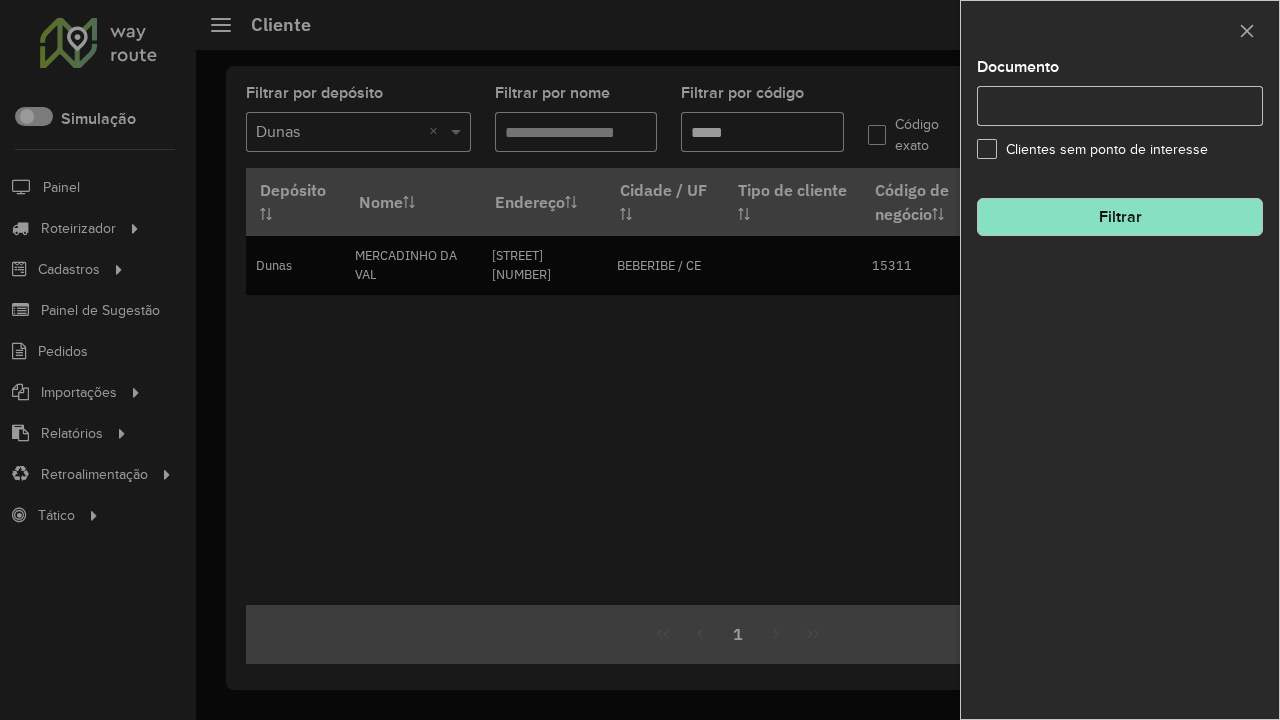 click on "Clientes sem ponto de interesse" 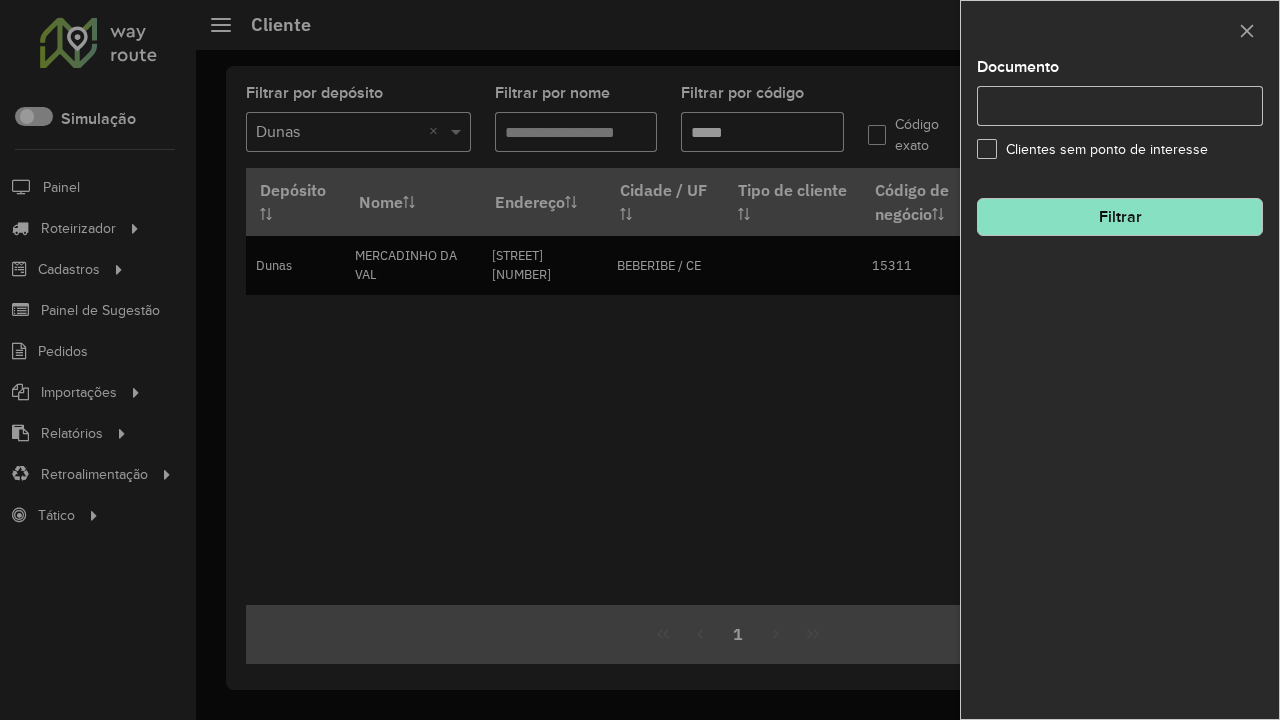 click on "Filtrar" 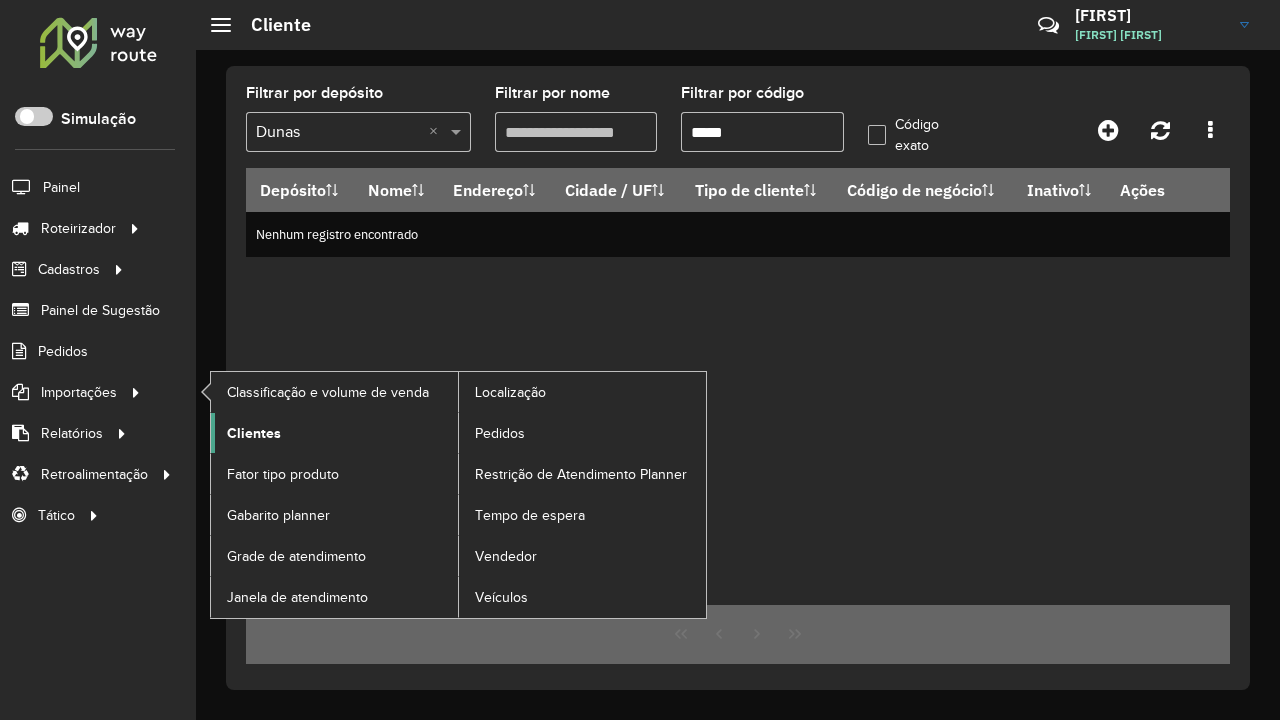 click on "Clientes" 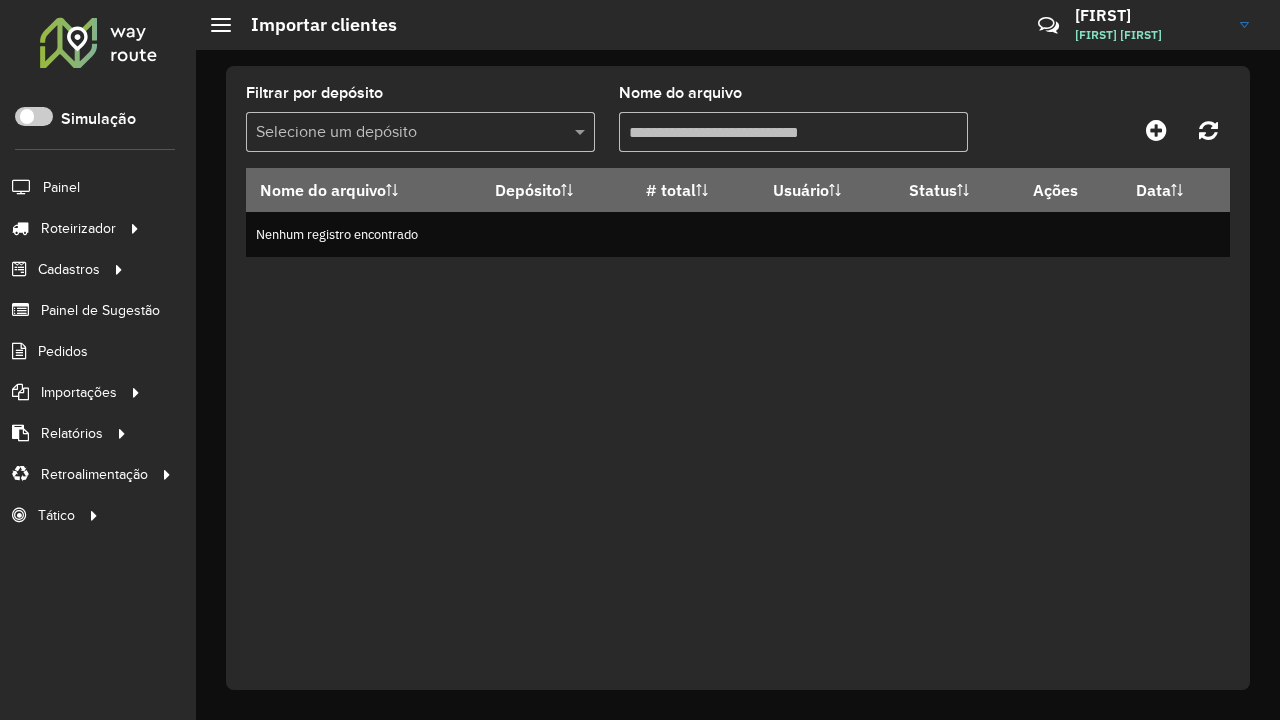 click on "Nome do arquivo   Depósito   # total   Usuário   Status   Ações   Data   Nenhum registro encontrado" at bounding box center (738, 416) 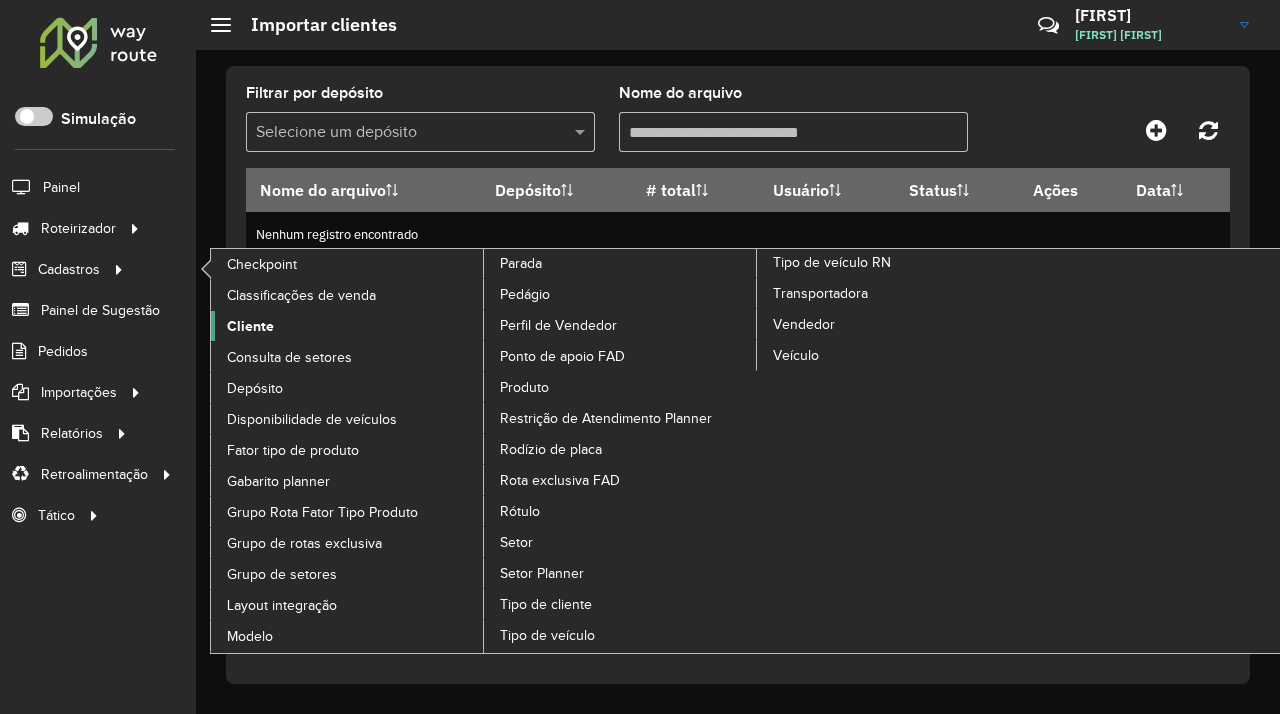 click on "Cliente" 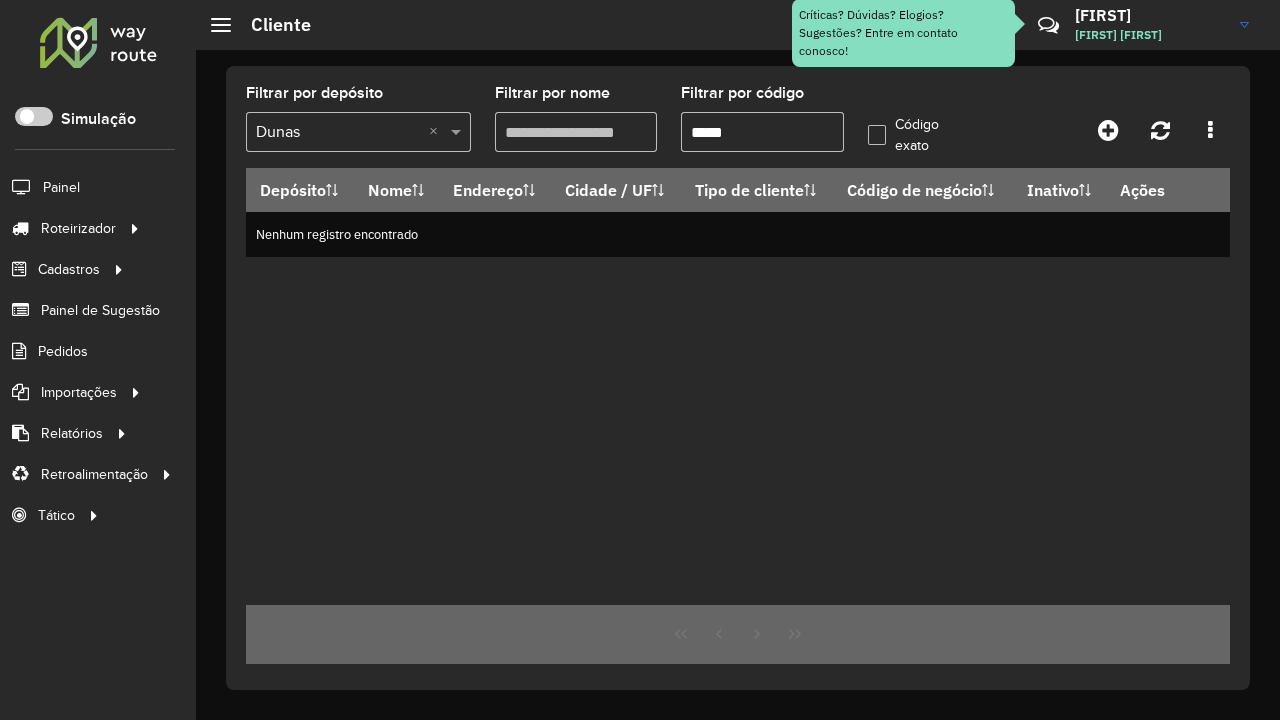 click on "*****" at bounding box center (762, 132) 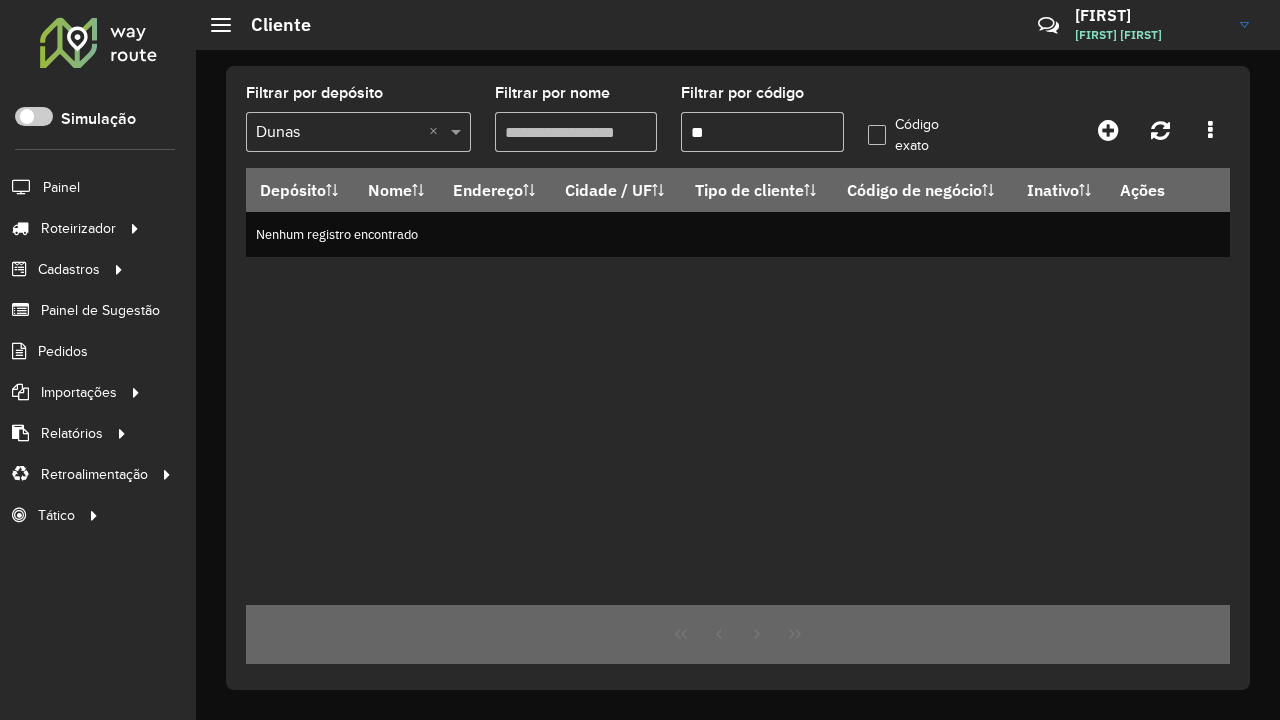type on "*" 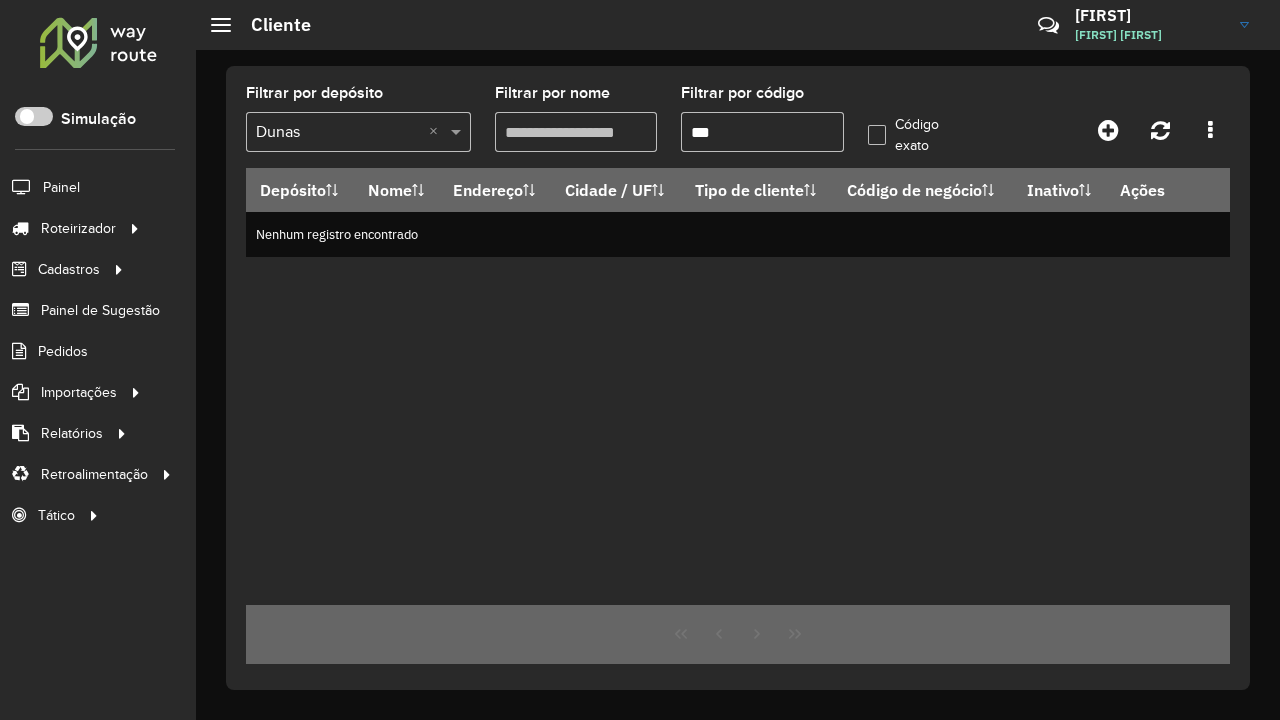 click on "***" at bounding box center (762, 132) 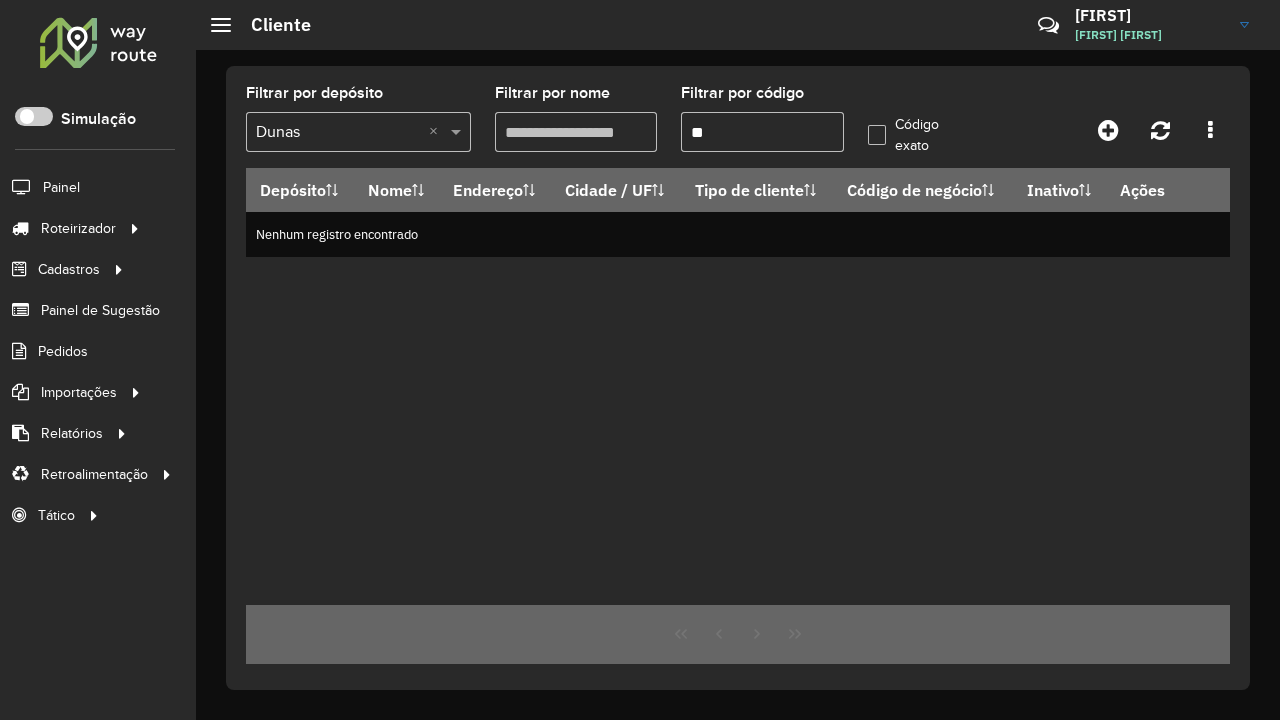 type on "*" 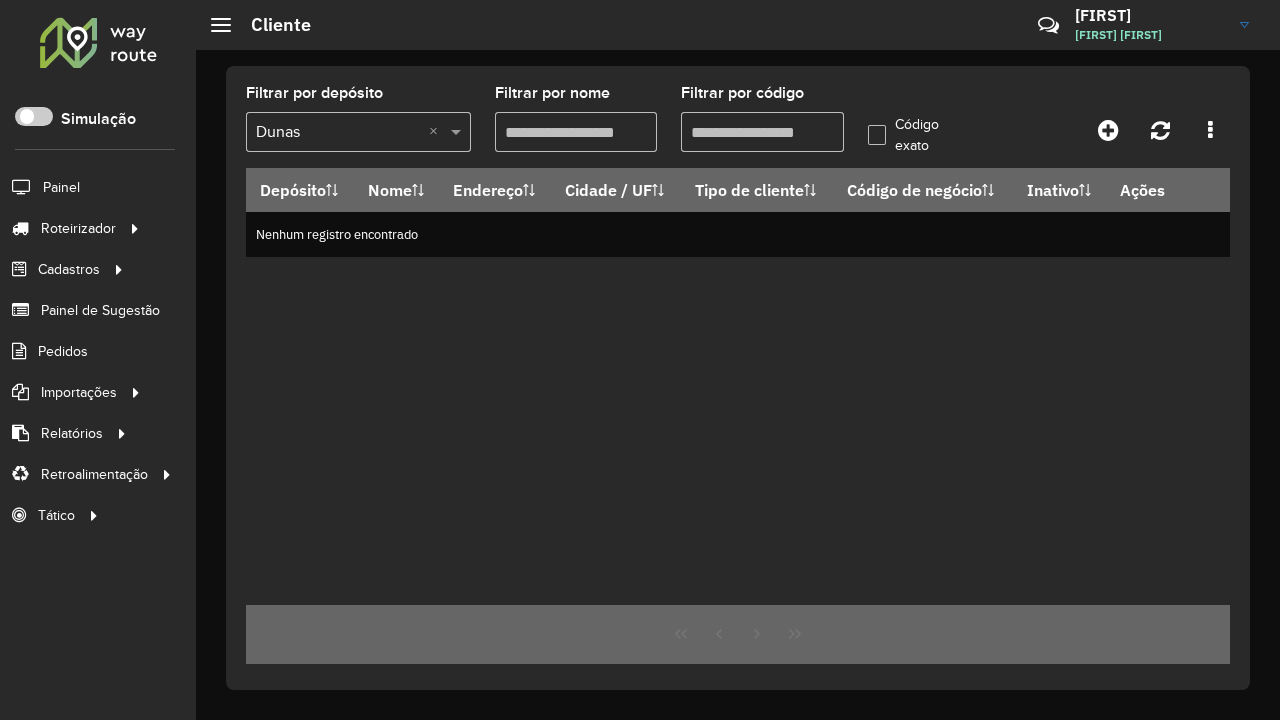 click on "Código exato" 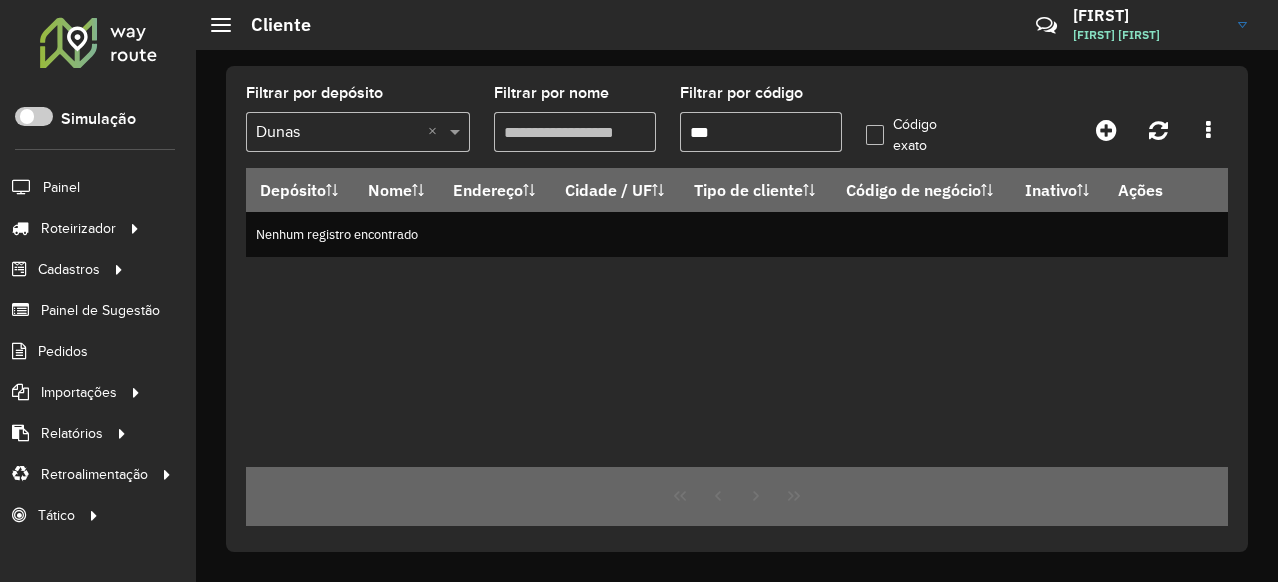 type on "****" 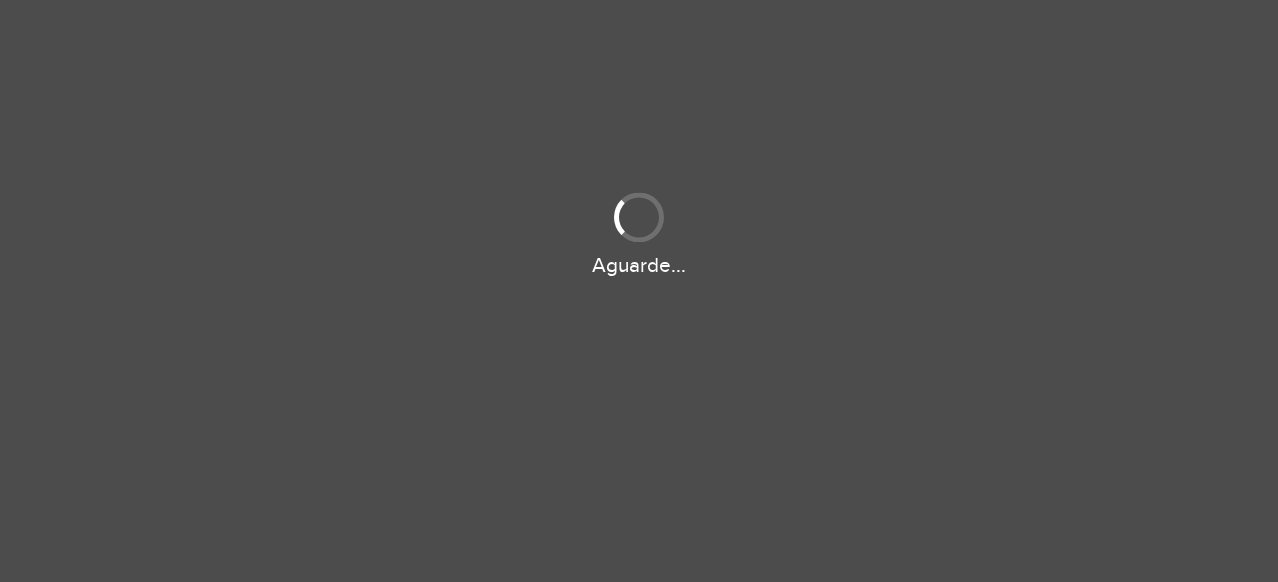 scroll, scrollTop: 0, scrollLeft: 0, axis: both 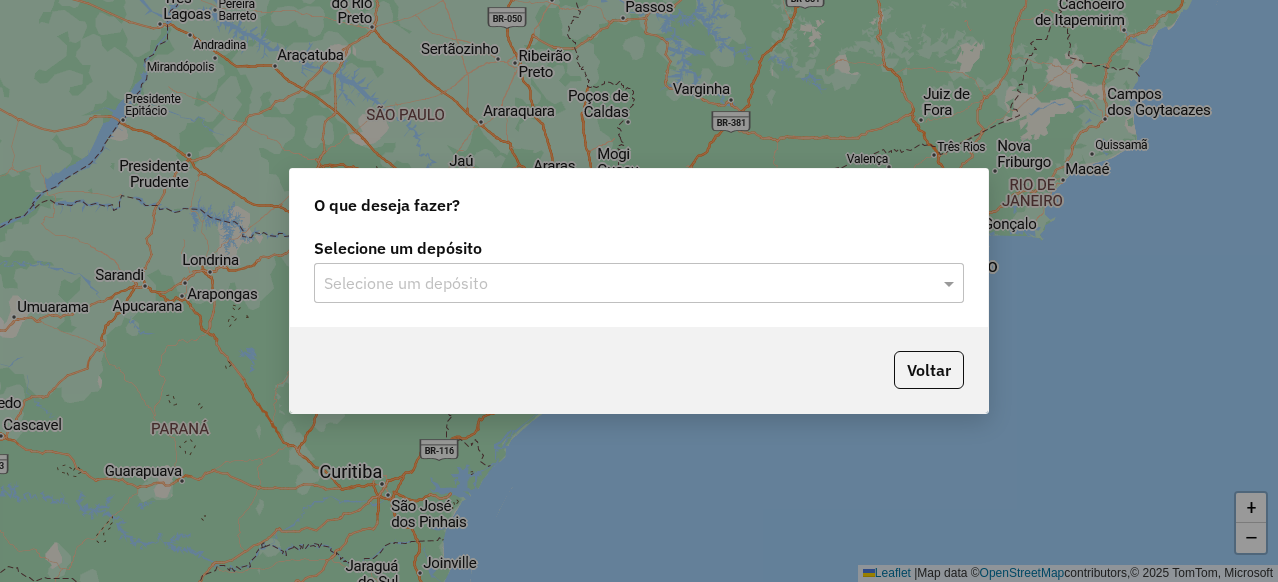 click 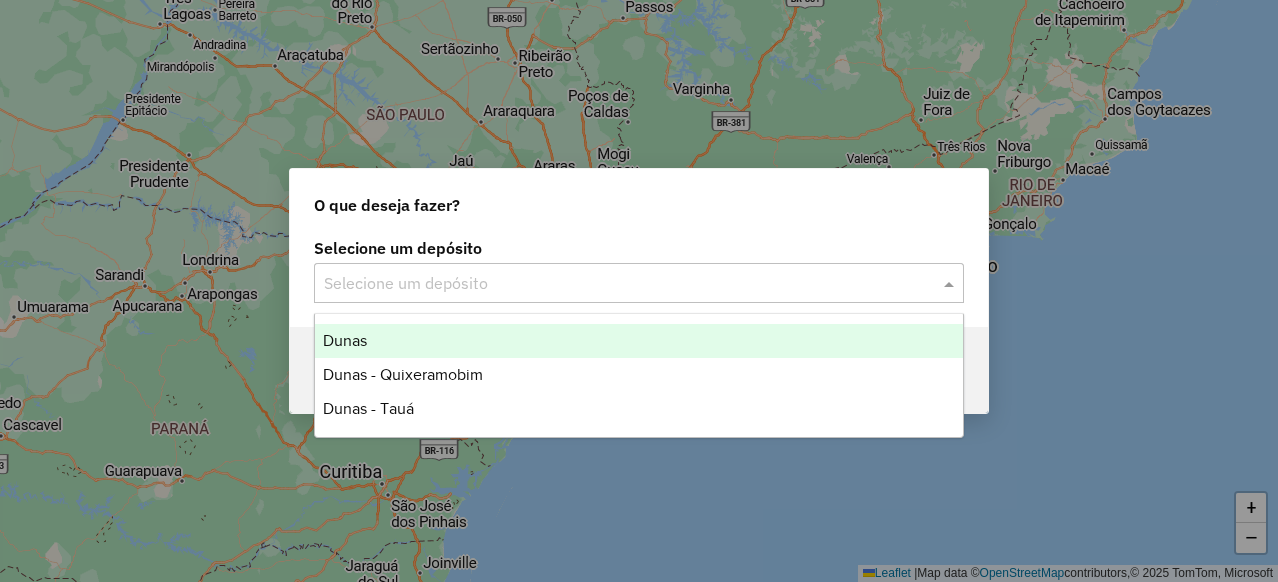 click on "Dunas" at bounding box center (639, 341) 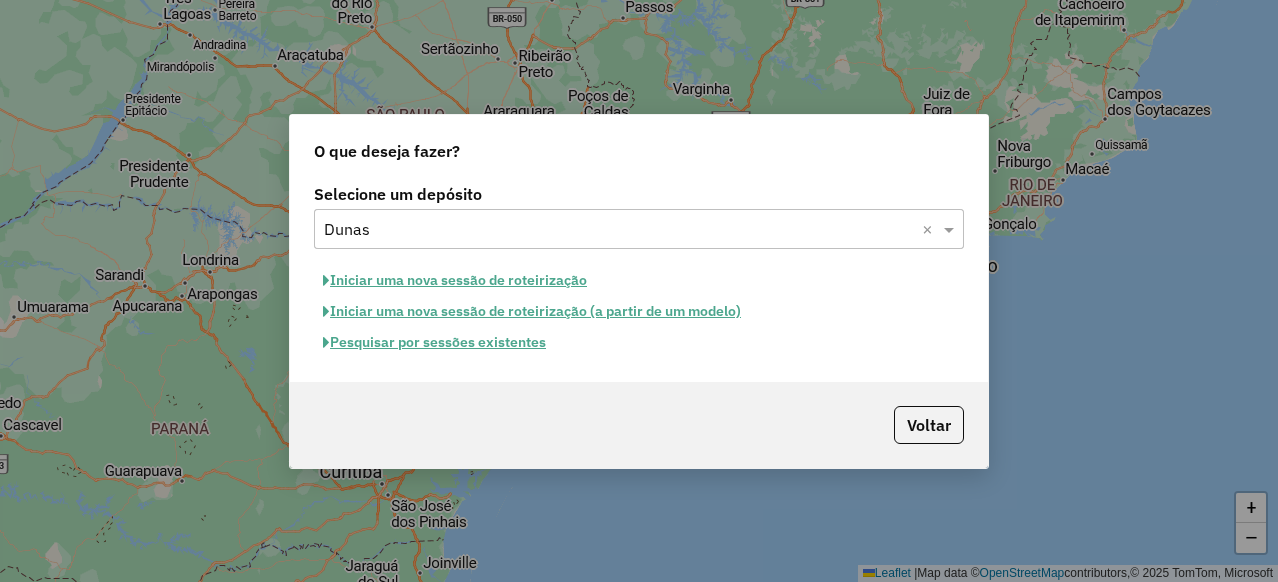 click on "Pesquisar por sessões existentes" 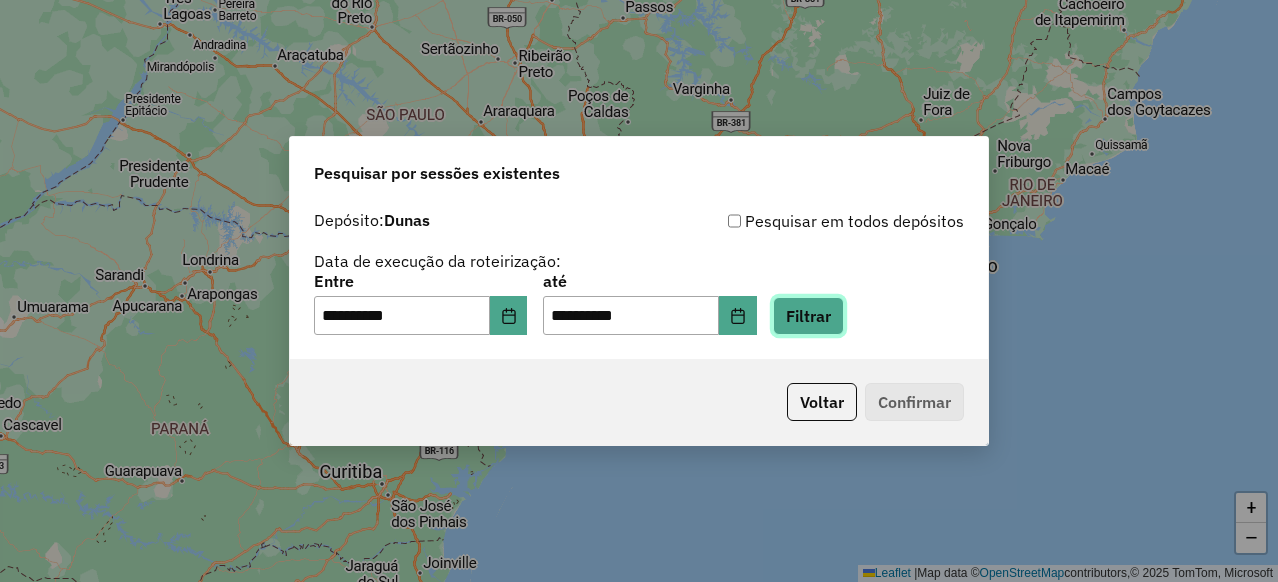 click on "Filtrar" 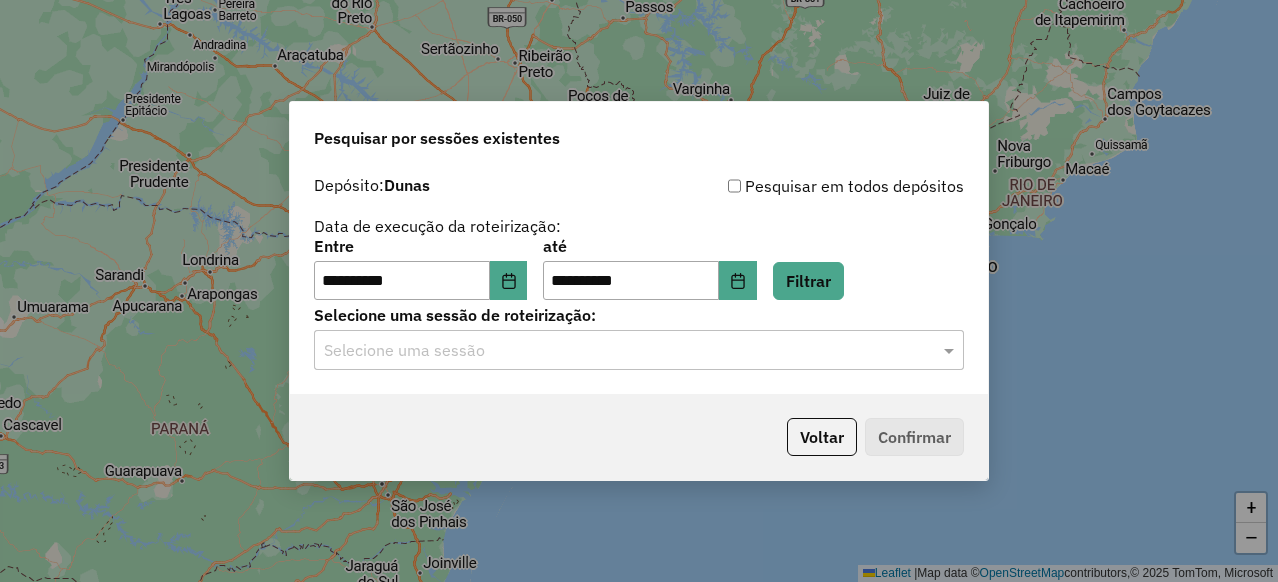 click 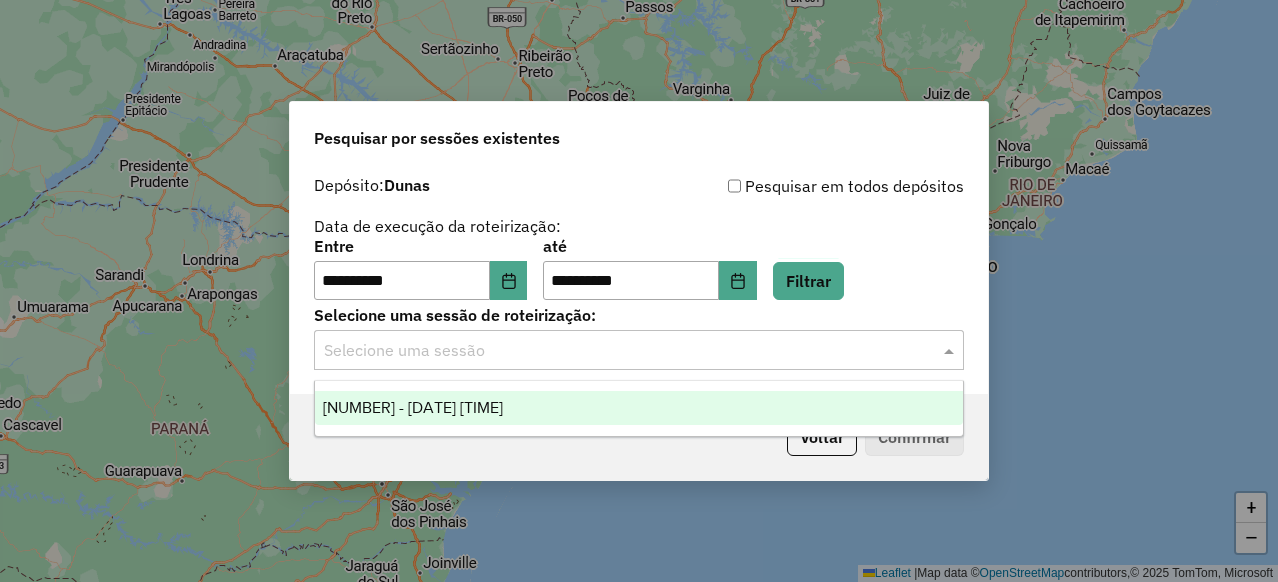 click on "975479 - 06/08/2025 18:06" at bounding box center (413, 407) 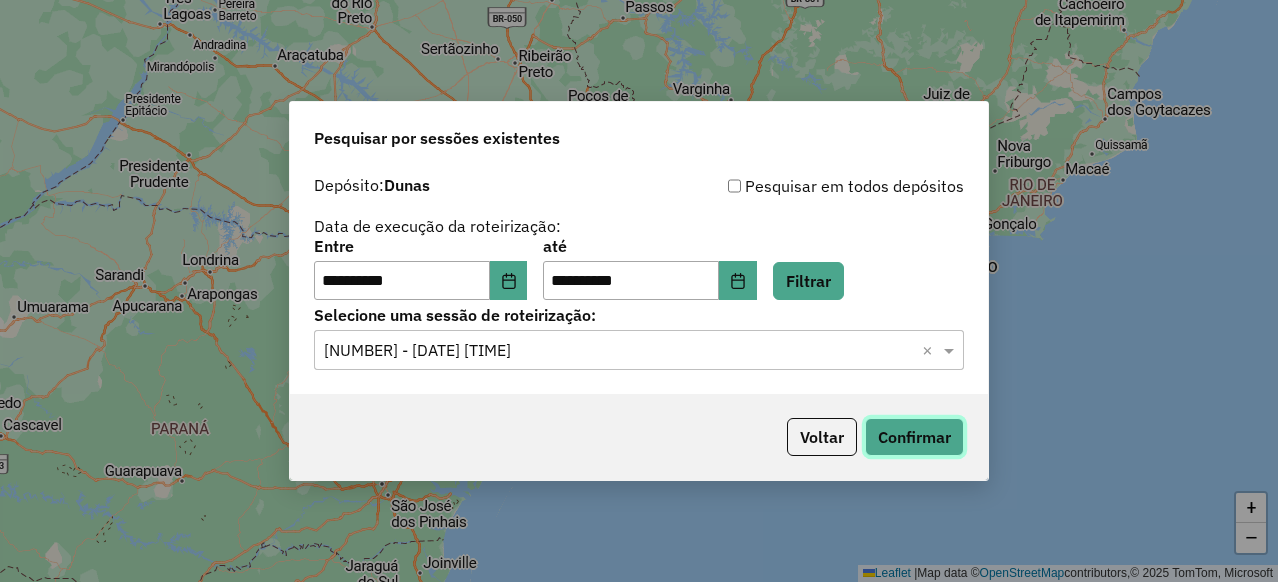 click on "Confirmar" 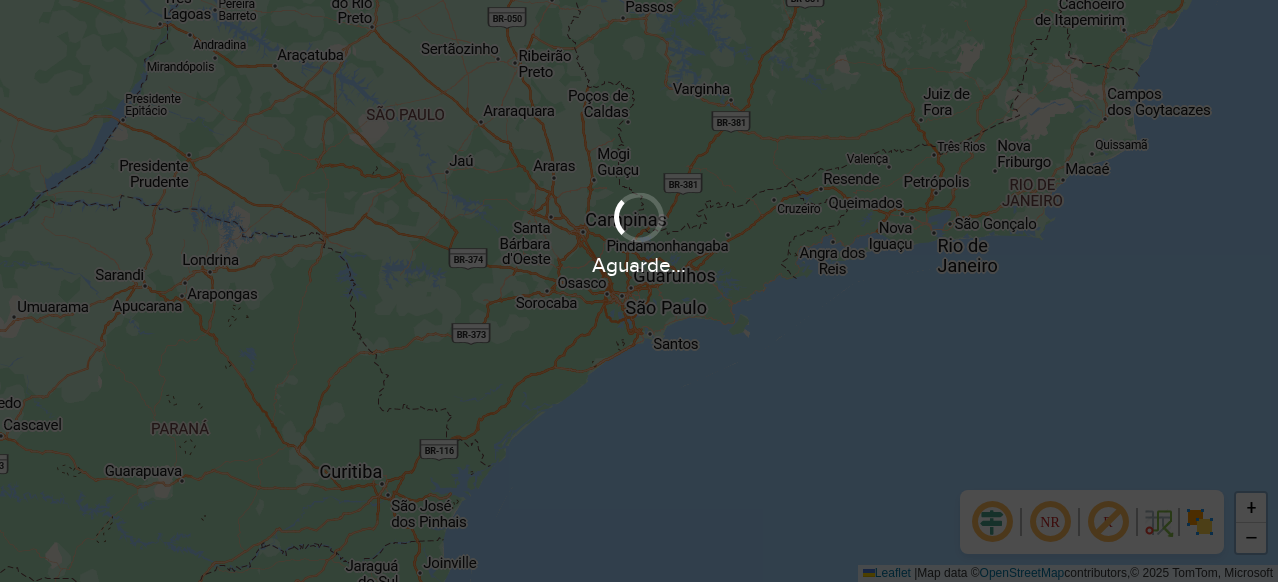 scroll, scrollTop: 0, scrollLeft: 0, axis: both 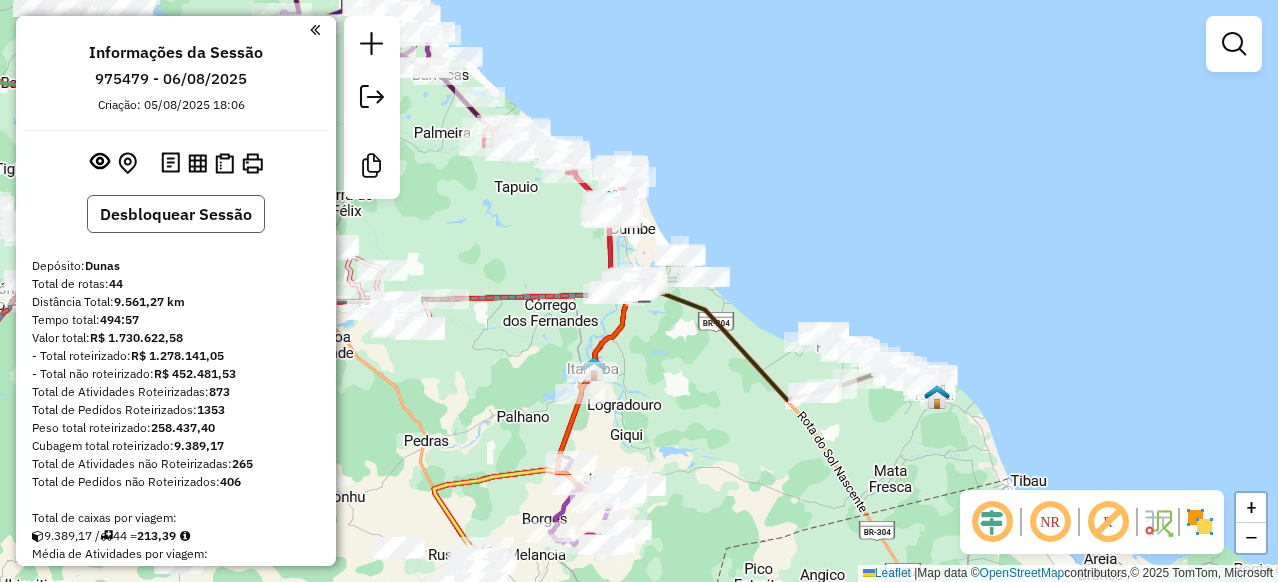 click on "Desbloquear Sessão" at bounding box center (176, 214) 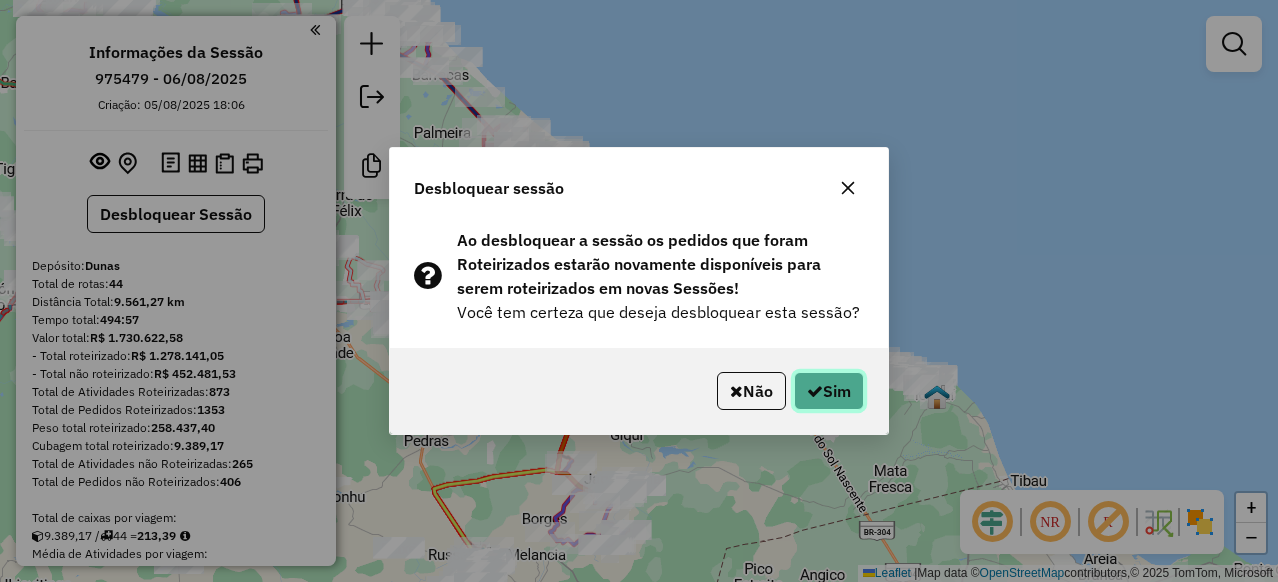 click 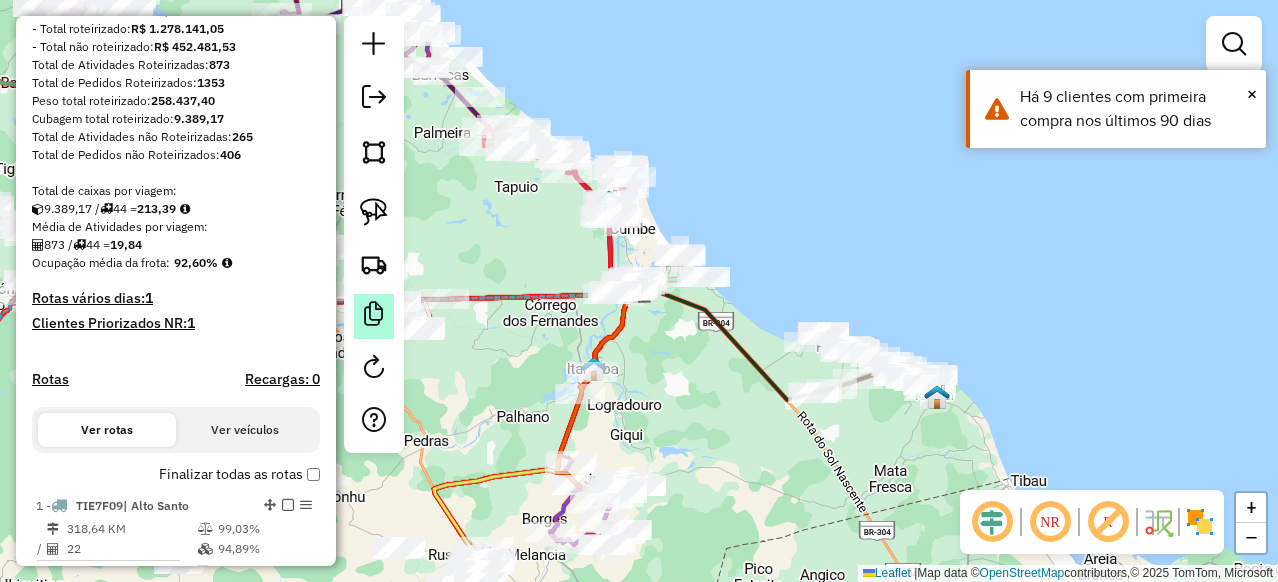 scroll, scrollTop: 360, scrollLeft: 0, axis: vertical 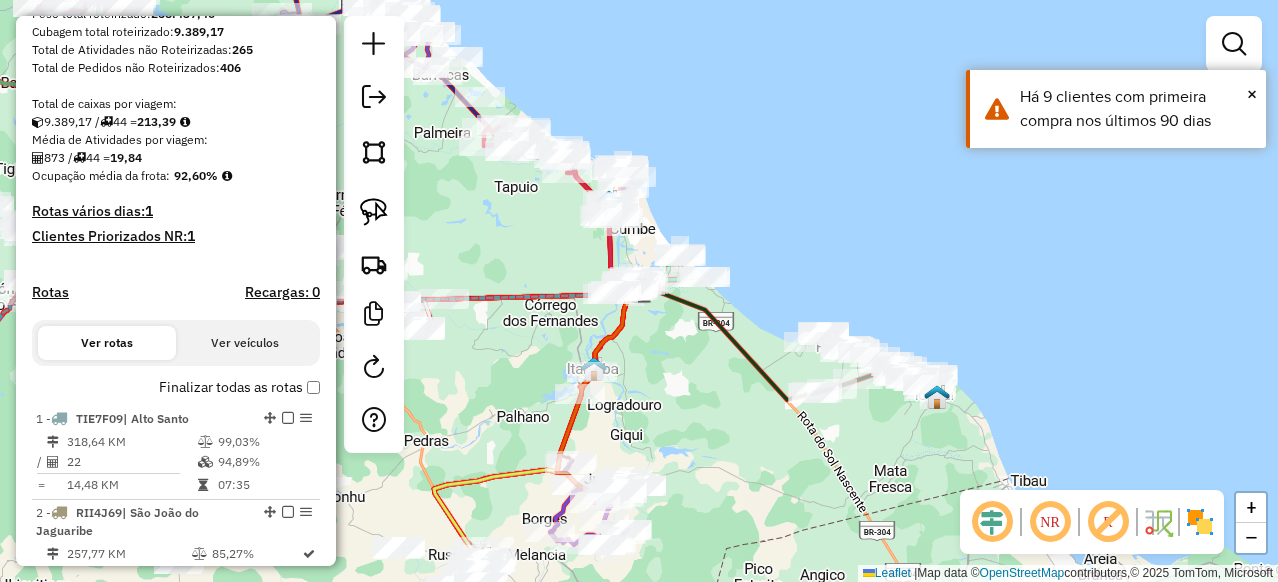 click on "Finalizar todas as rotas" at bounding box center (239, 387) 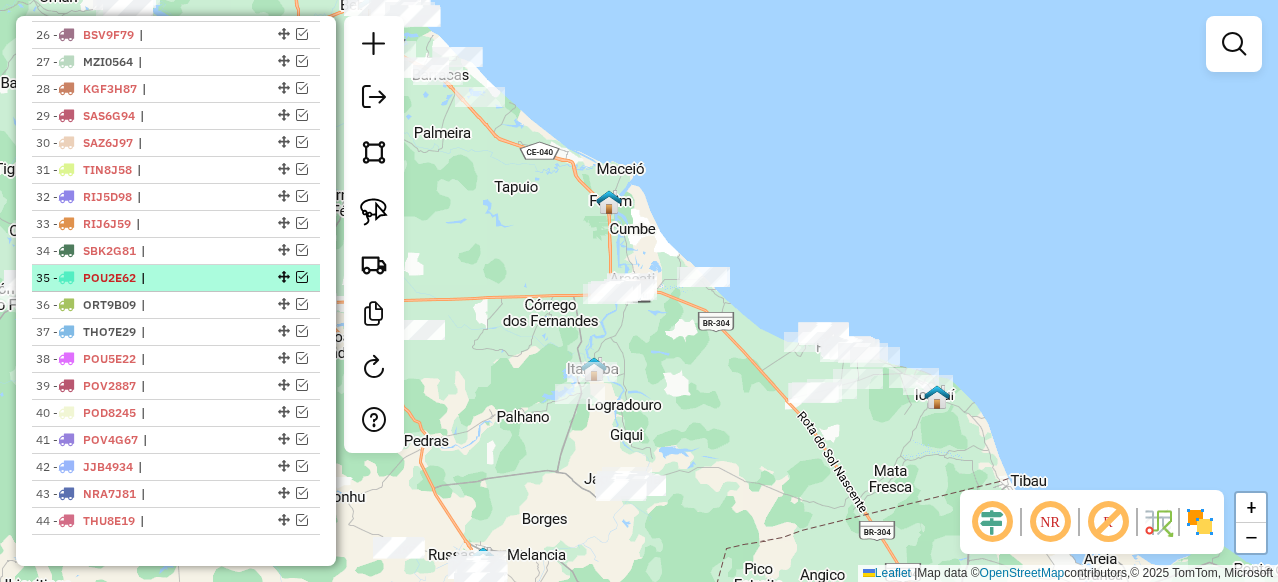 scroll, scrollTop: 1421, scrollLeft: 0, axis: vertical 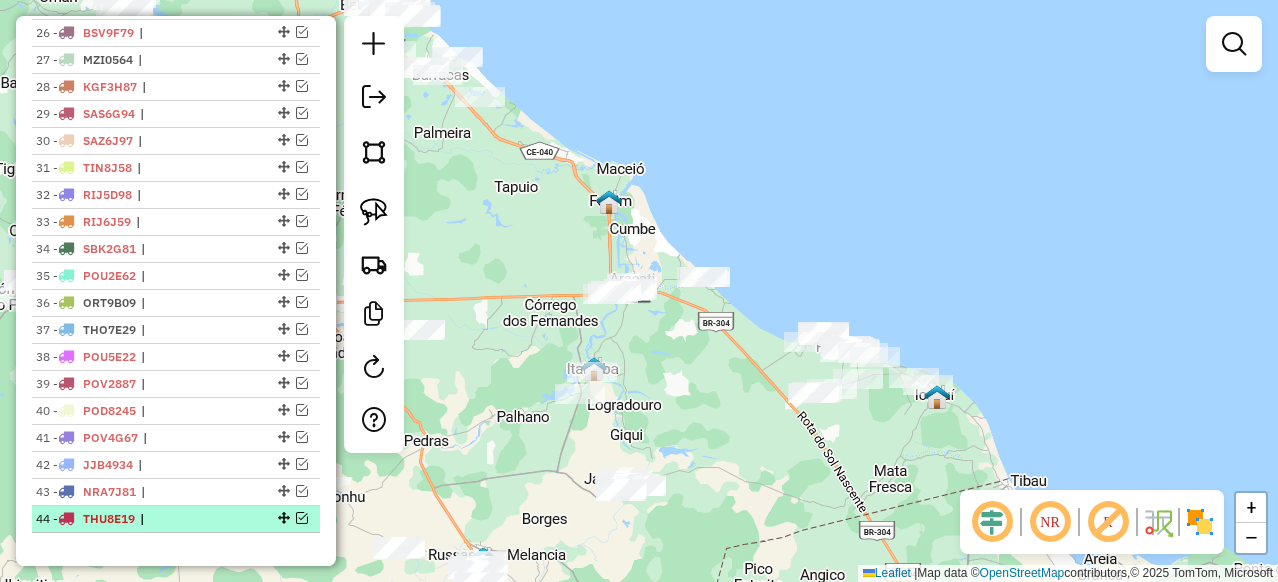 click at bounding box center [302, 518] 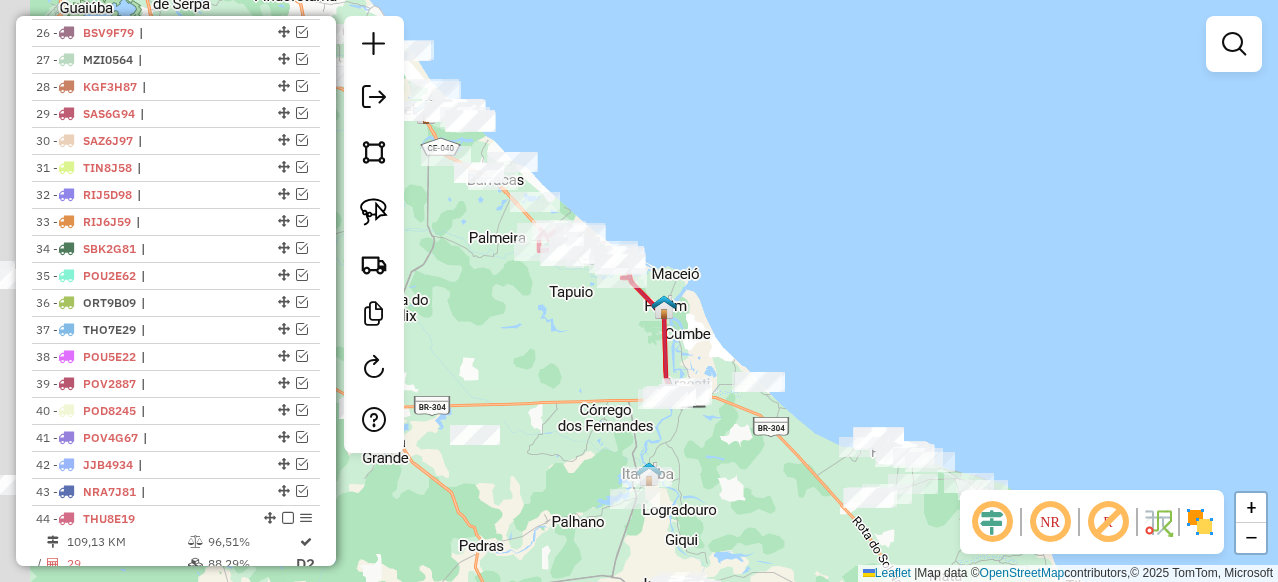 drag, startPoint x: 534, startPoint y: 195, endPoint x: 607, endPoint y: 330, distance: 153.47313 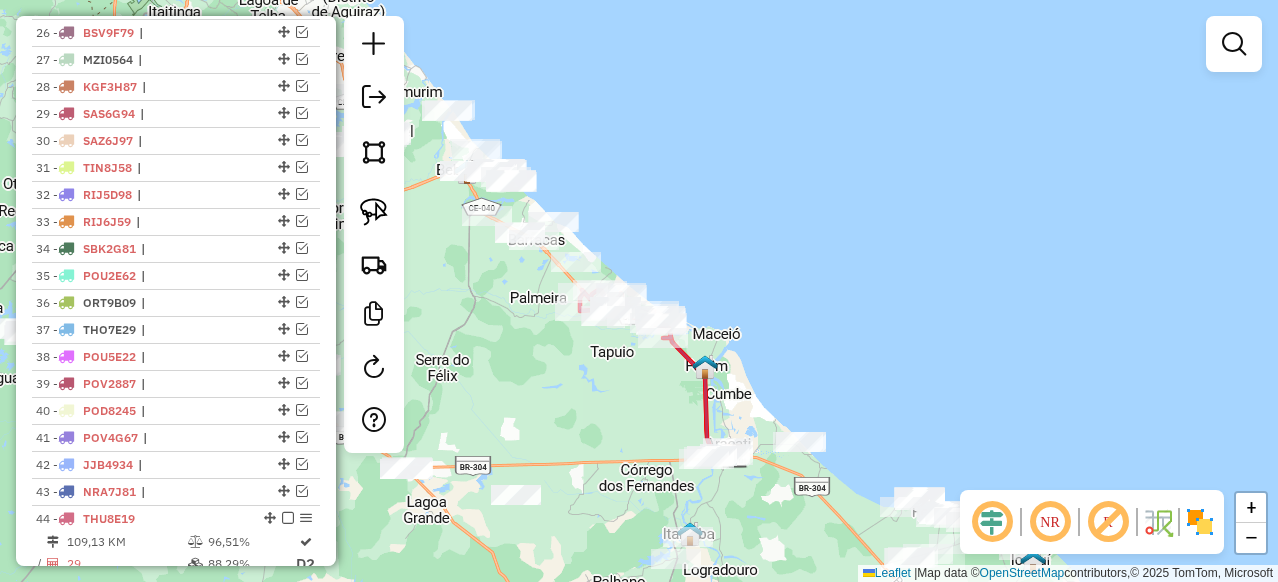 drag, startPoint x: 666, startPoint y: 289, endPoint x: 763, endPoint y: 360, distance: 120.20815 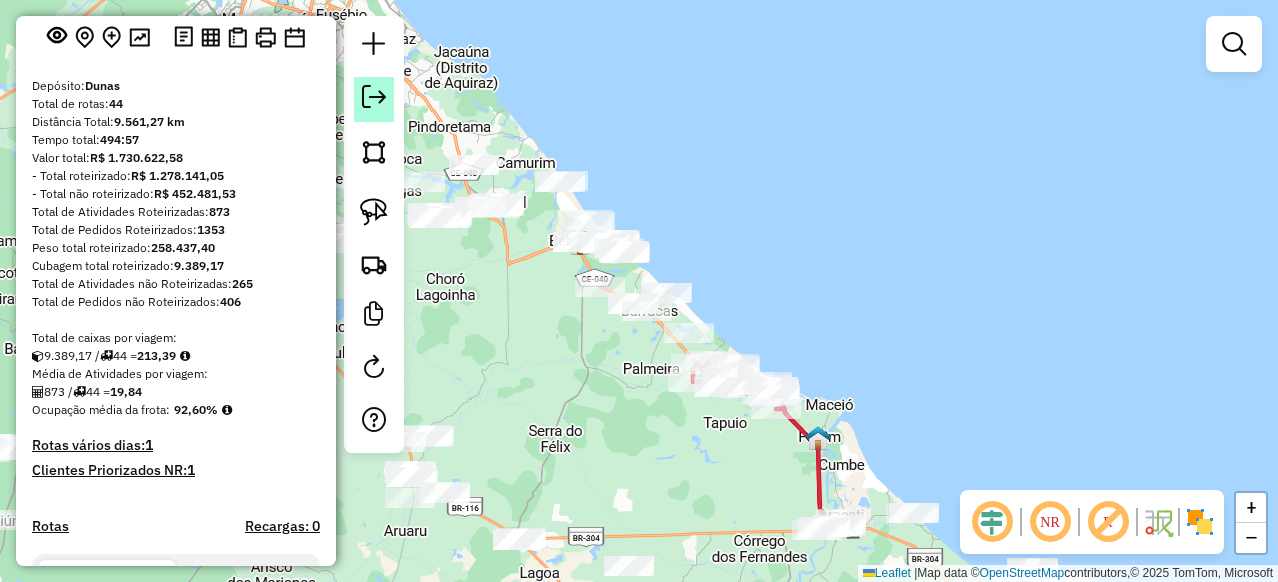 scroll, scrollTop: 0, scrollLeft: 0, axis: both 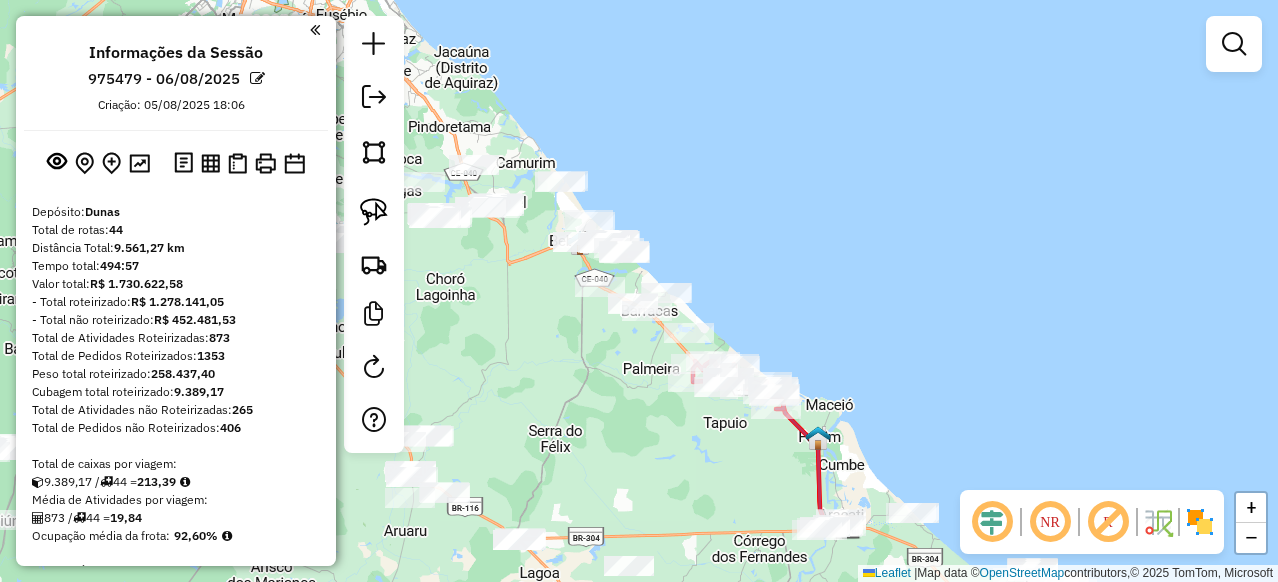 click at bounding box center [315, 30] 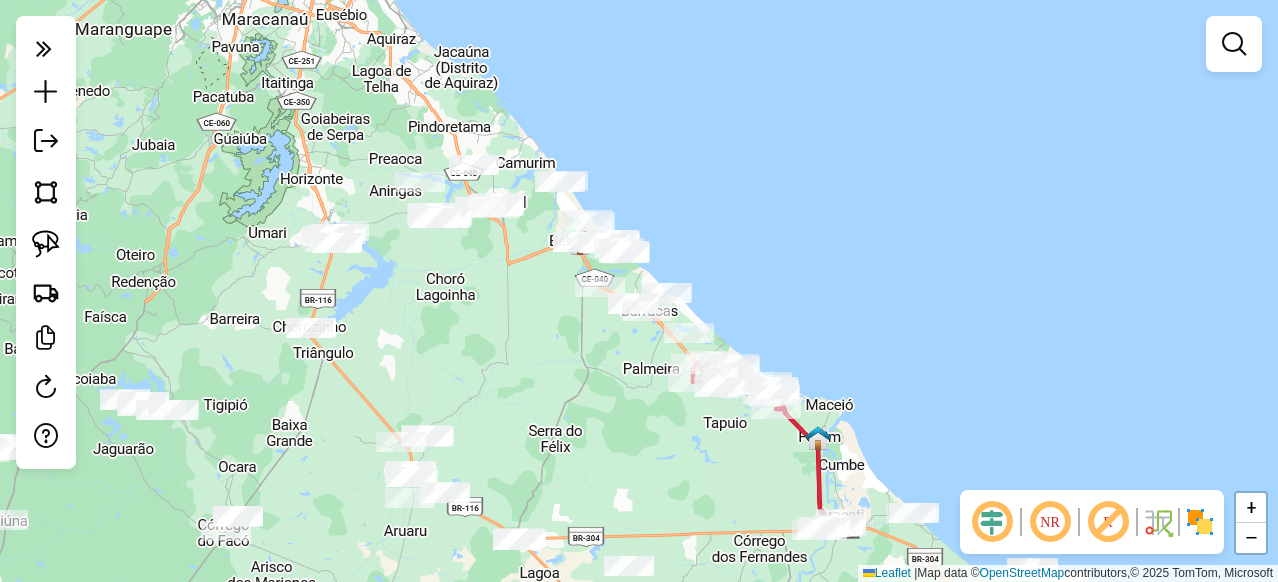 click 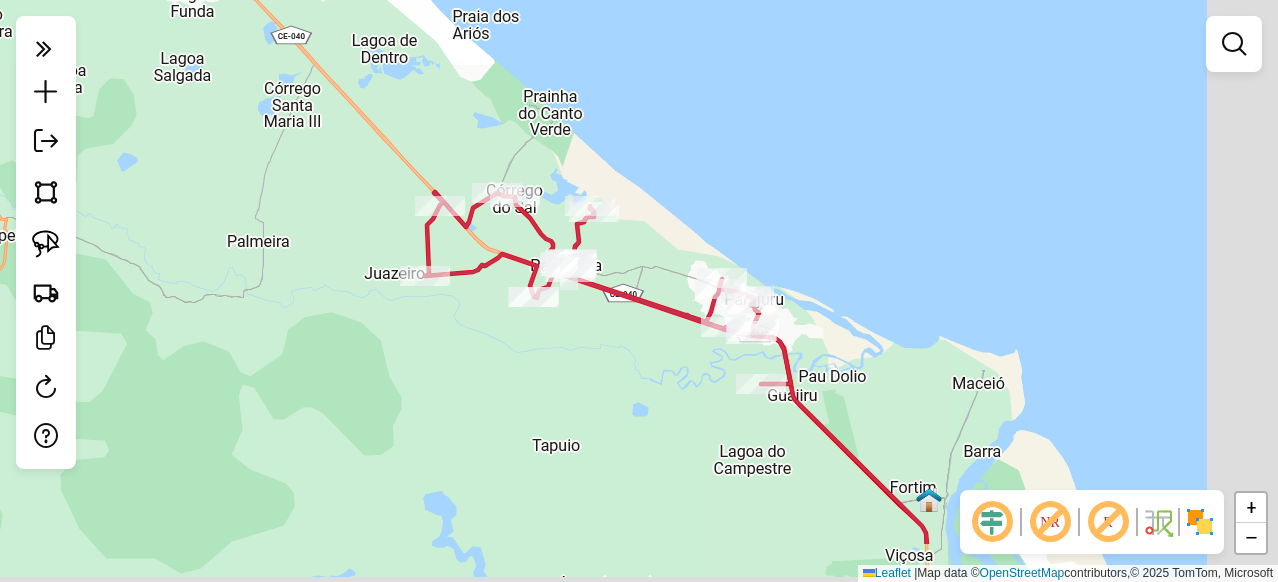 drag, startPoint x: 774, startPoint y: 521, endPoint x: 628, endPoint y: 424, distance: 175.28548 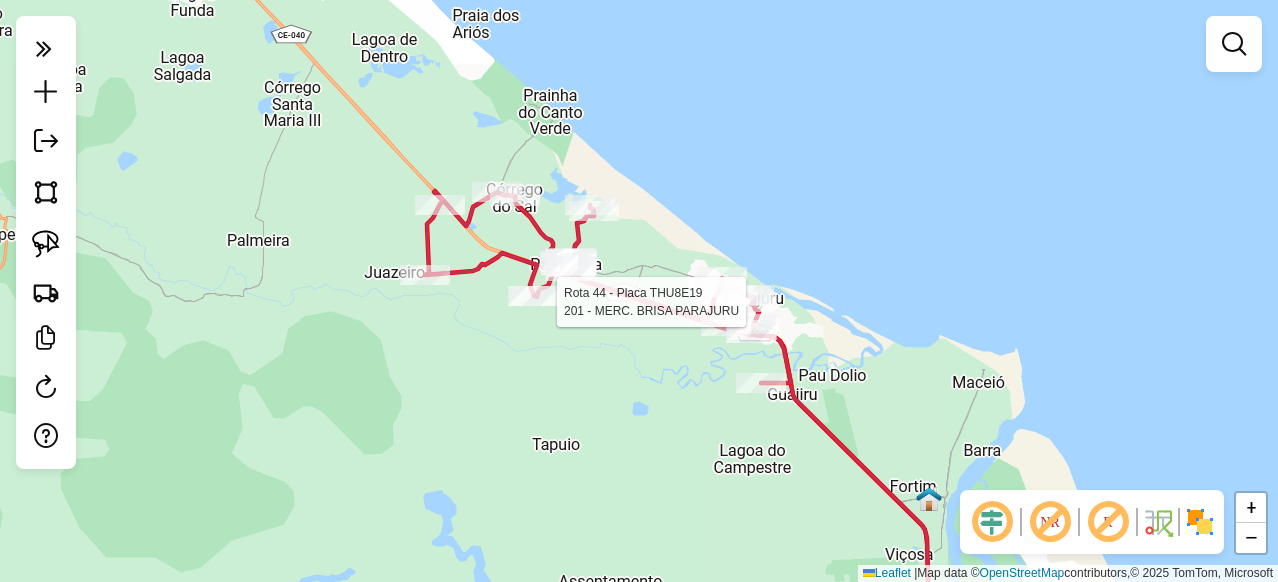 select on "**********" 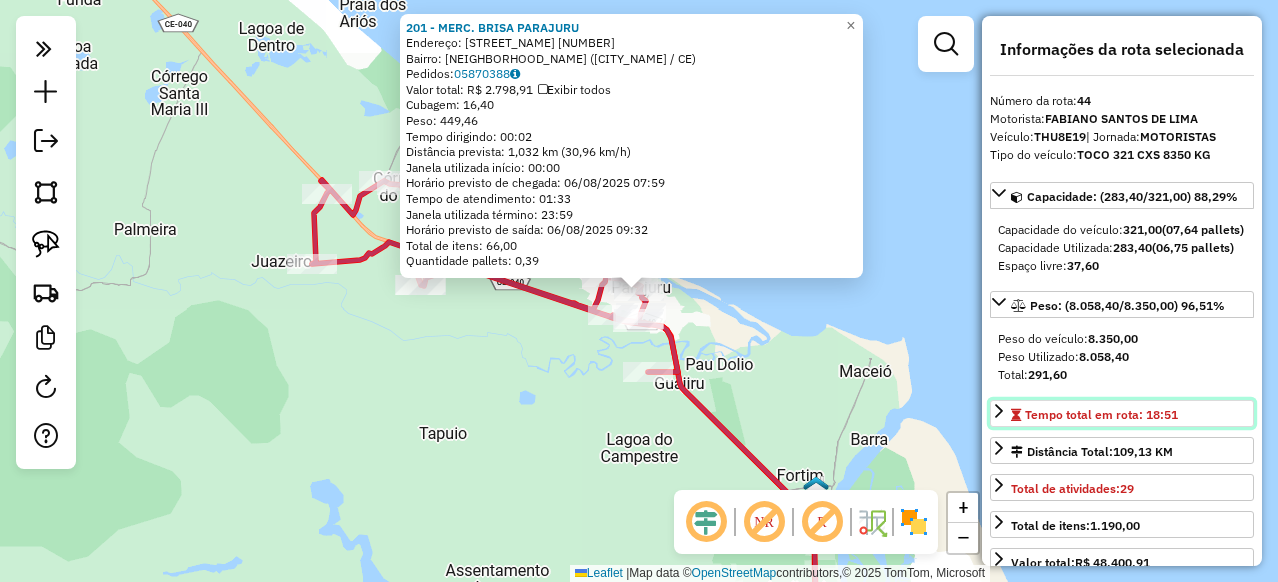 click 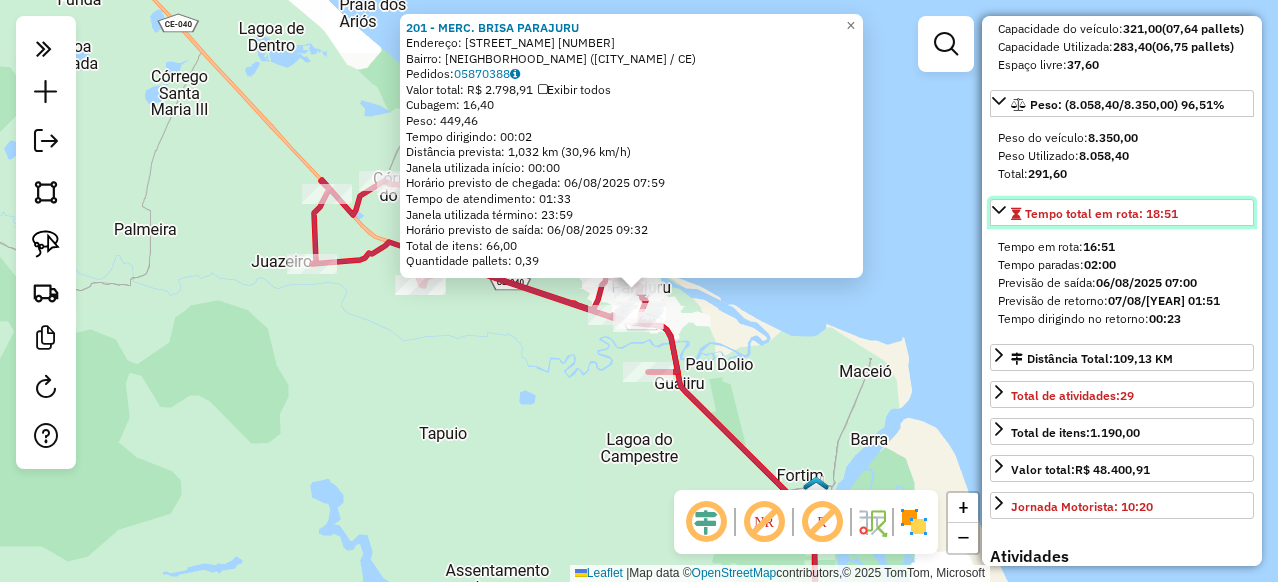 scroll, scrollTop: 240, scrollLeft: 0, axis: vertical 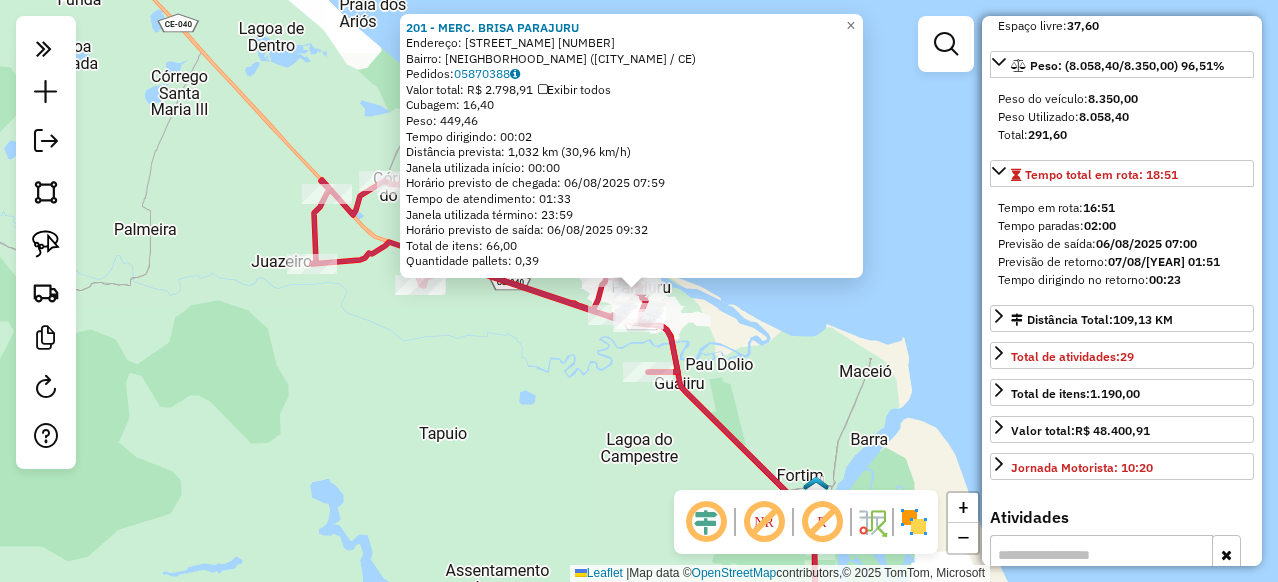 drag, startPoint x: 1089, startPoint y: 261, endPoint x: 1142, endPoint y: 272, distance: 54.129475 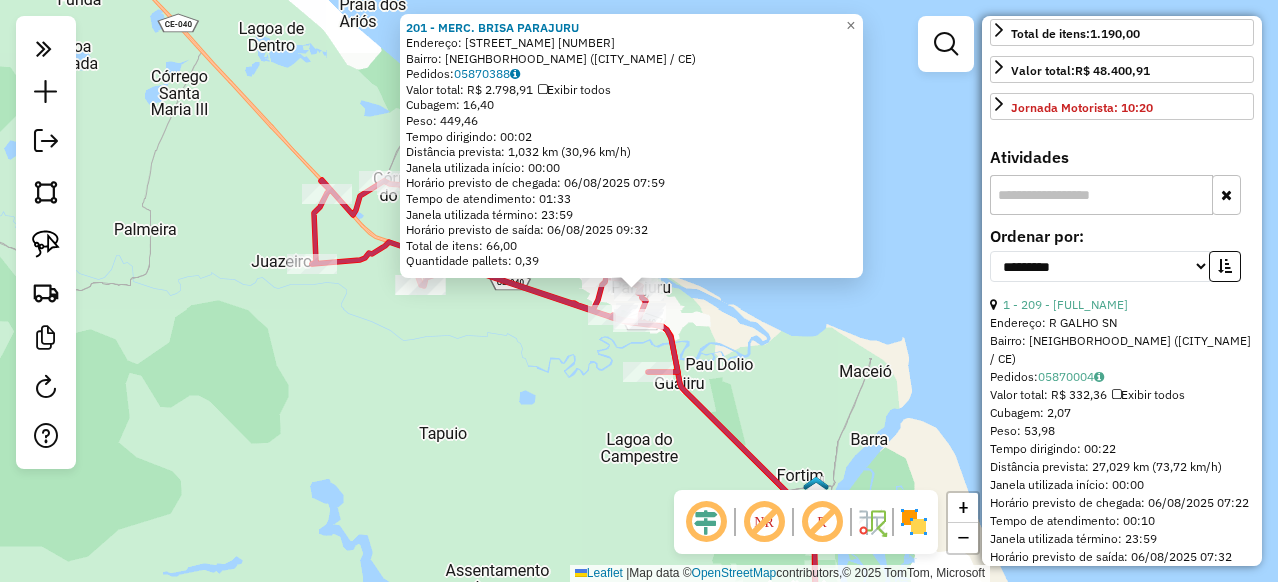 scroll, scrollTop: 480, scrollLeft: 0, axis: vertical 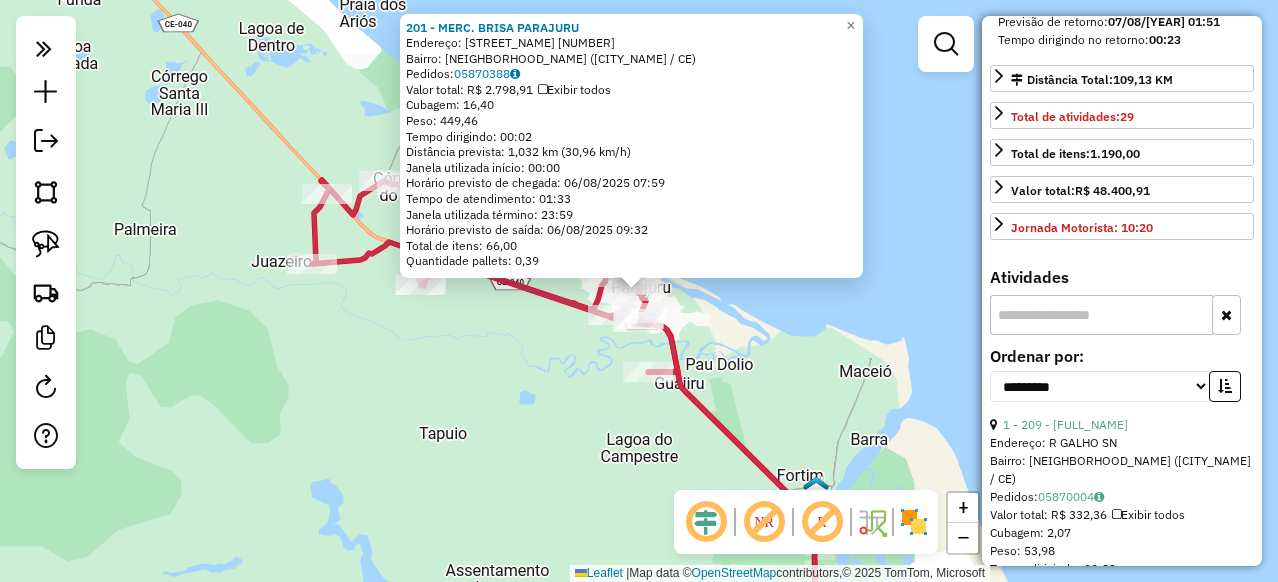 click on "201 - [BUSINESS_NAME] Endereço: [STREET_NAME] [NUMBER] Bairro: [NEIGHBORHOOD_NAME] ([CITY_NAME] / CE) Pedidos: 05870388 Valor total: R$ 2.798,91 Exibir todos Cubagem: 16,40 Peso: 449,46 Tempo dirigindo: 00:02 Distância prevista: 1,032 km (30,96 km/h) Janela utilizada início: 00:00 Horário previsto de chegada: 06/08/[YEAR] 07:59 Tempo de atendimento: 01:33 Janela utilizada término: 23:59 Horário previsto de saída: 06/08/[YEAR] 09:32 Total de itens: 66,00 Quantidade pallets: 0,39 × Janela de atendimento Grade de atendimento Capacidade Transportadoras Veículos Cliente Pedidos Rotas Selecione os dias de semana para filtrar as janelas de atendimento Seg Ter Qua Qui Sex Sáb Dom Informe o período da janela de atendimento: De: Até: Filtrar exatamente a janela do cliente Considerar janela de atendimento padrão Selecione os dias de semana para filtrar as grades de atendimento Seg Ter Qua Qui Sex Sáb Dom Considerar clientes sem dia de atendimento cadastrado De: +" 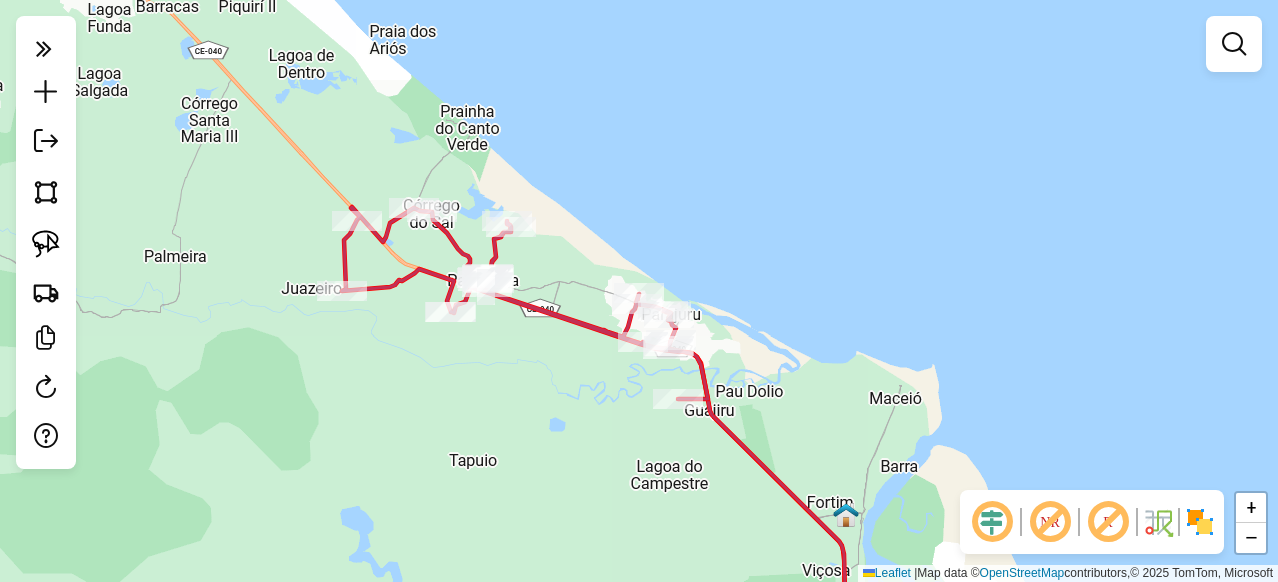 drag, startPoint x: 836, startPoint y: 360, endPoint x: 893, endPoint y: 414, distance: 78.51752 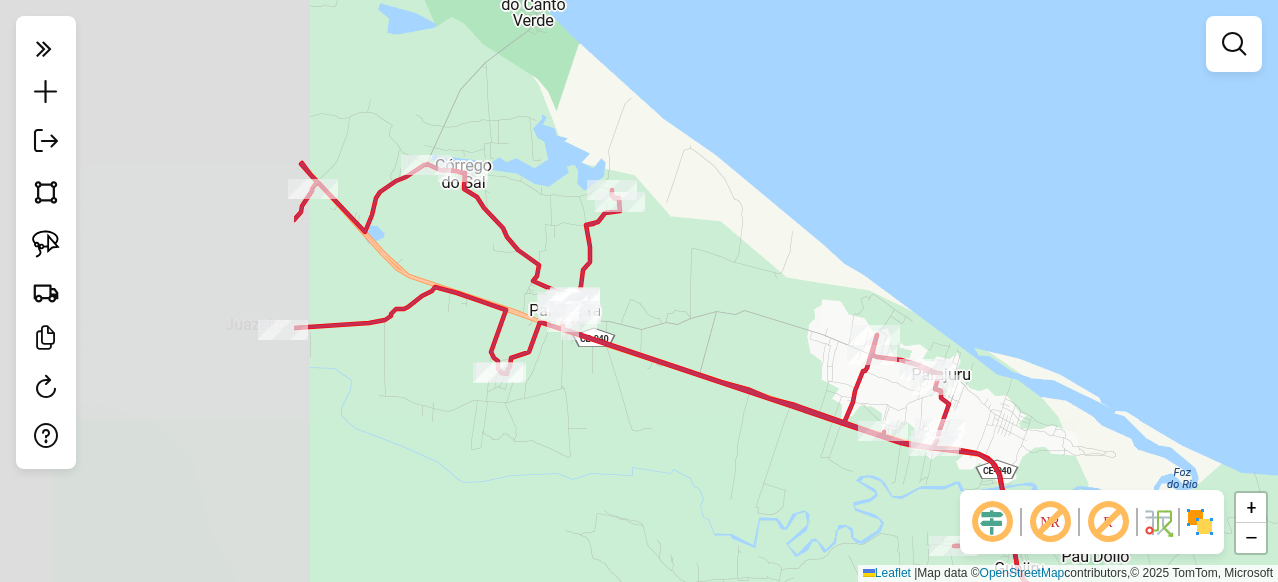 drag, startPoint x: 264, startPoint y: 312, endPoint x: 691, endPoint y: 412, distance: 438.5533 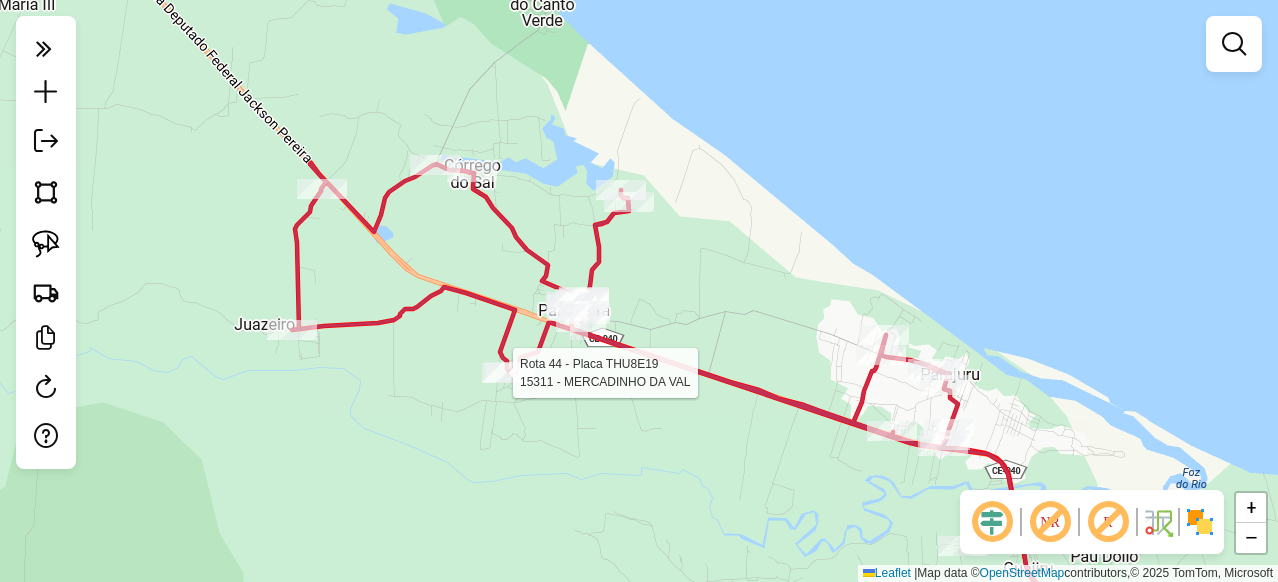 select on "**********" 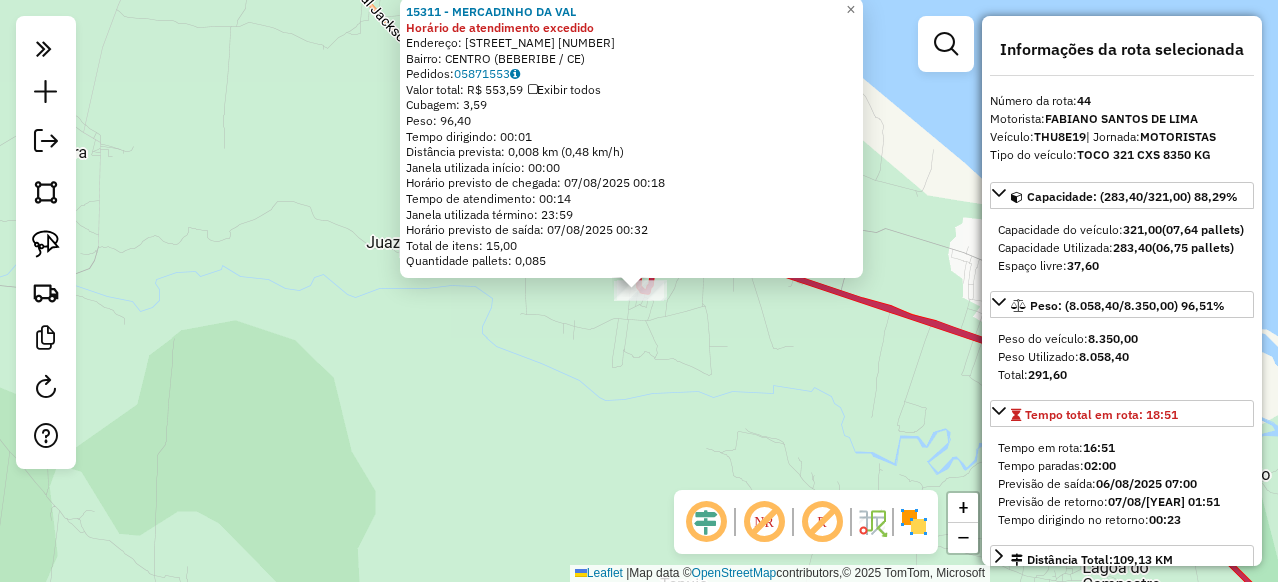drag, startPoint x: 643, startPoint y: 188, endPoint x: 685, endPoint y: 194, distance: 42.426407 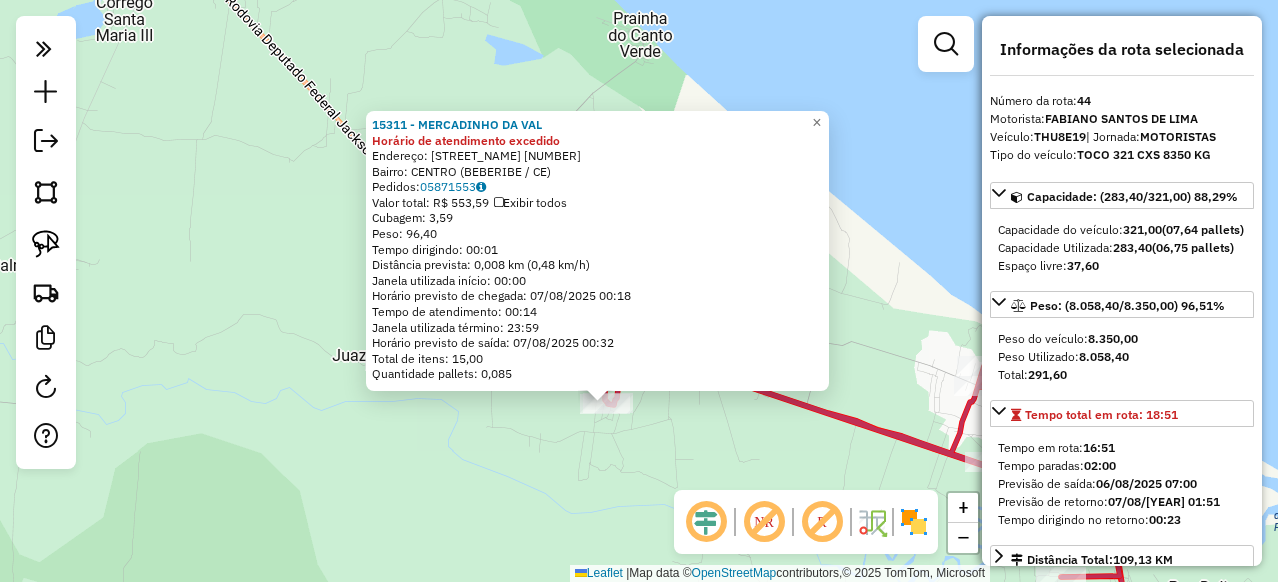 drag, startPoint x: 601, startPoint y: 350, endPoint x: 558, endPoint y: 457, distance: 115.316956 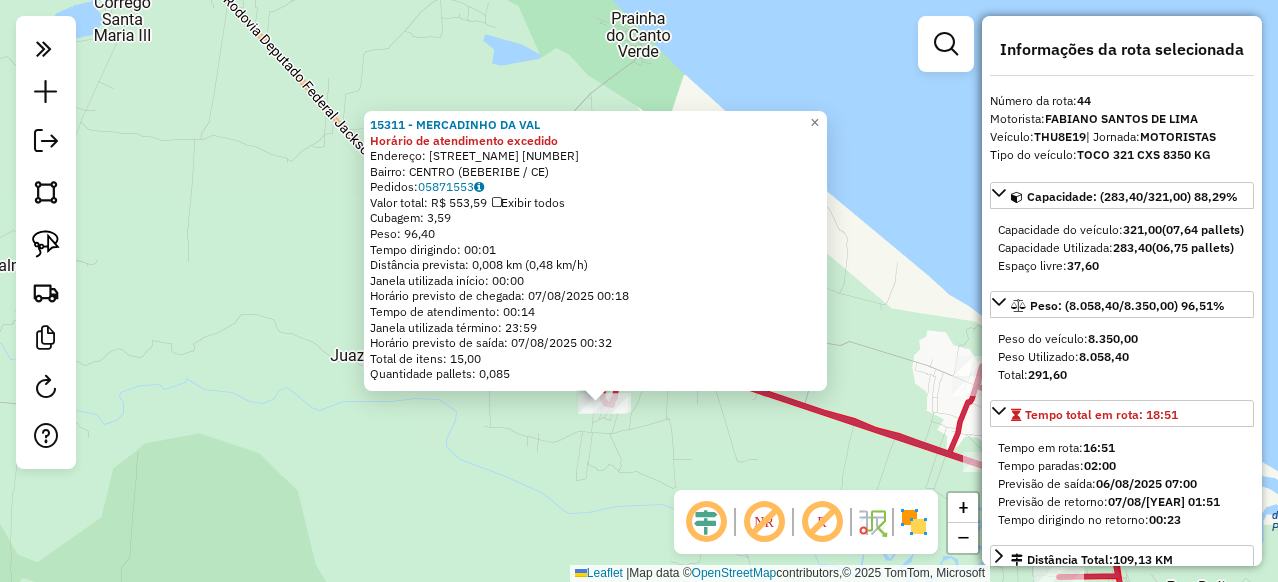 drag, startPoint x: 380, startPoint y: 330, endPoint x: 558, endPoint y: 327, distance: 178.02528 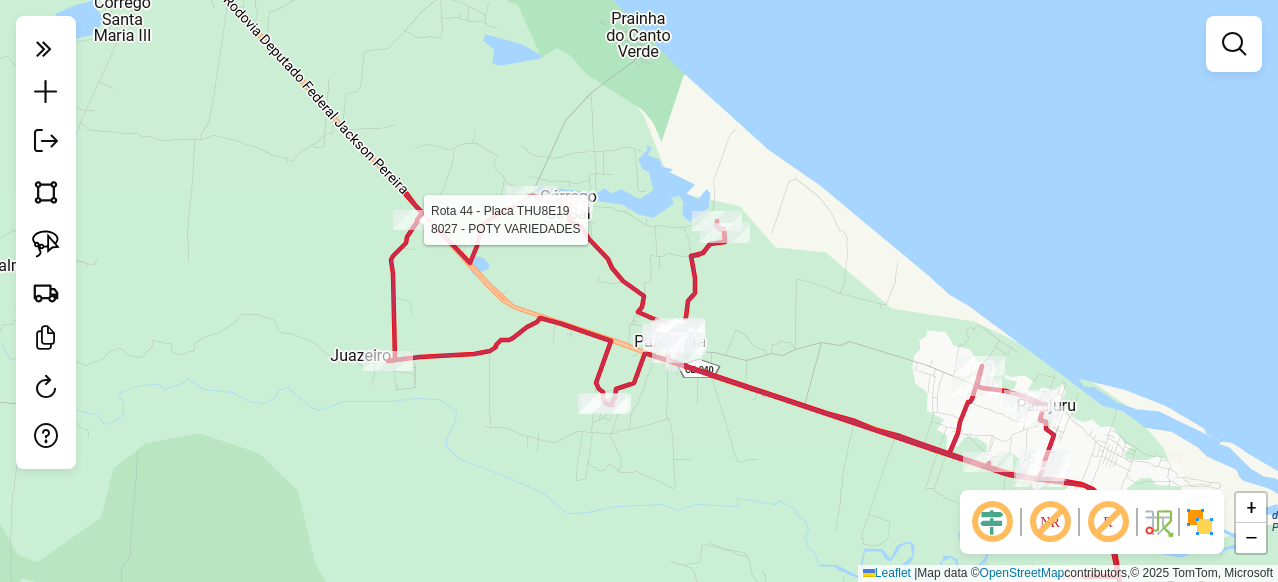 select on "**********" 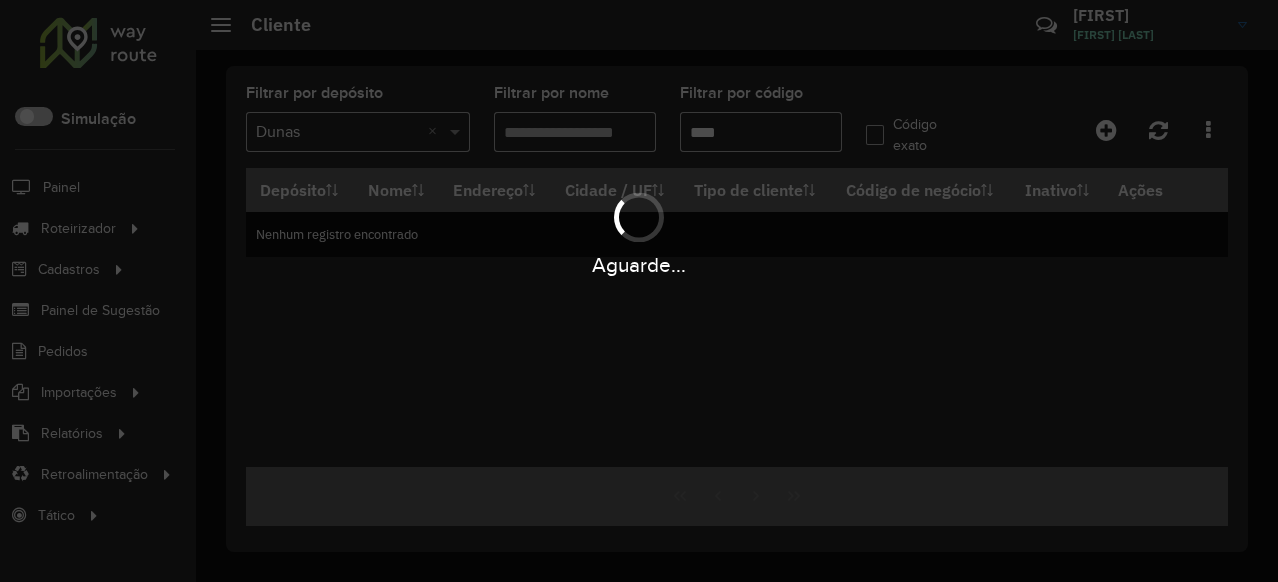 scroll, scrollTop: 0, scrollLeft: 0, axis: both 